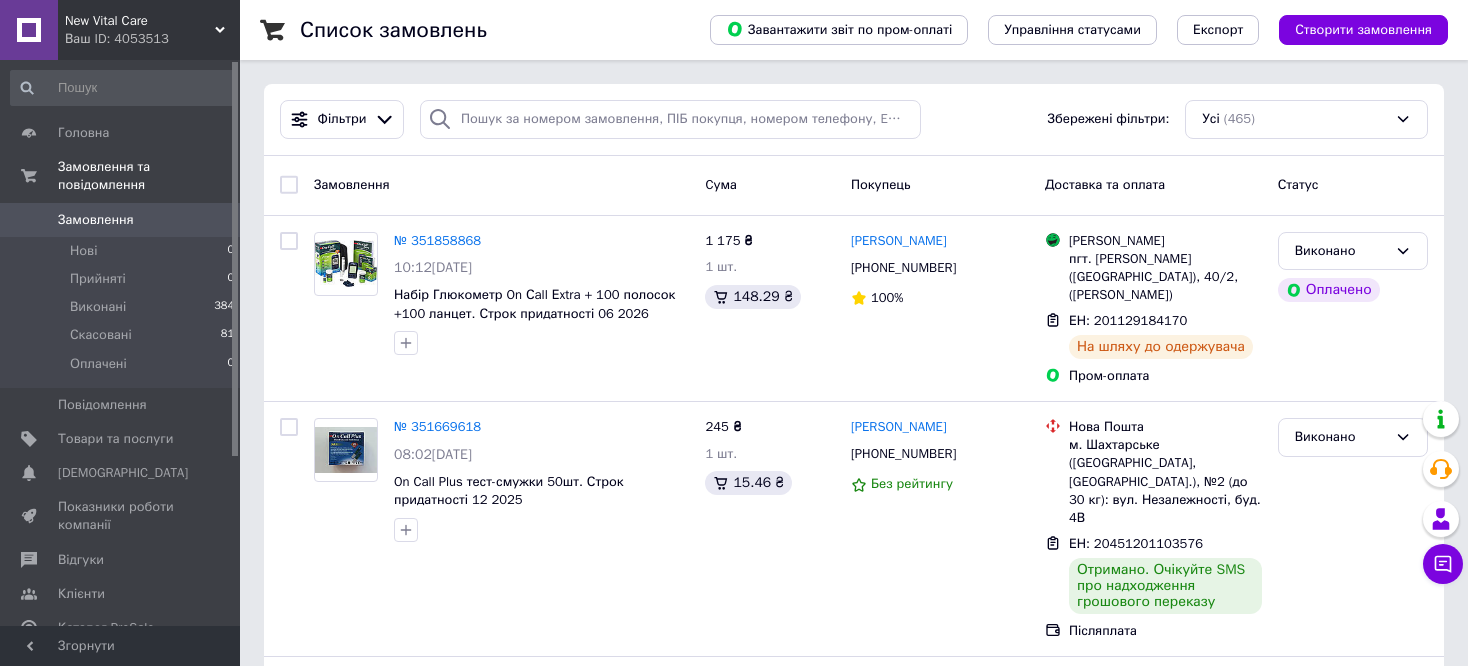 scroll, scrollTop: 0, scrollLeft: 0, axis: both 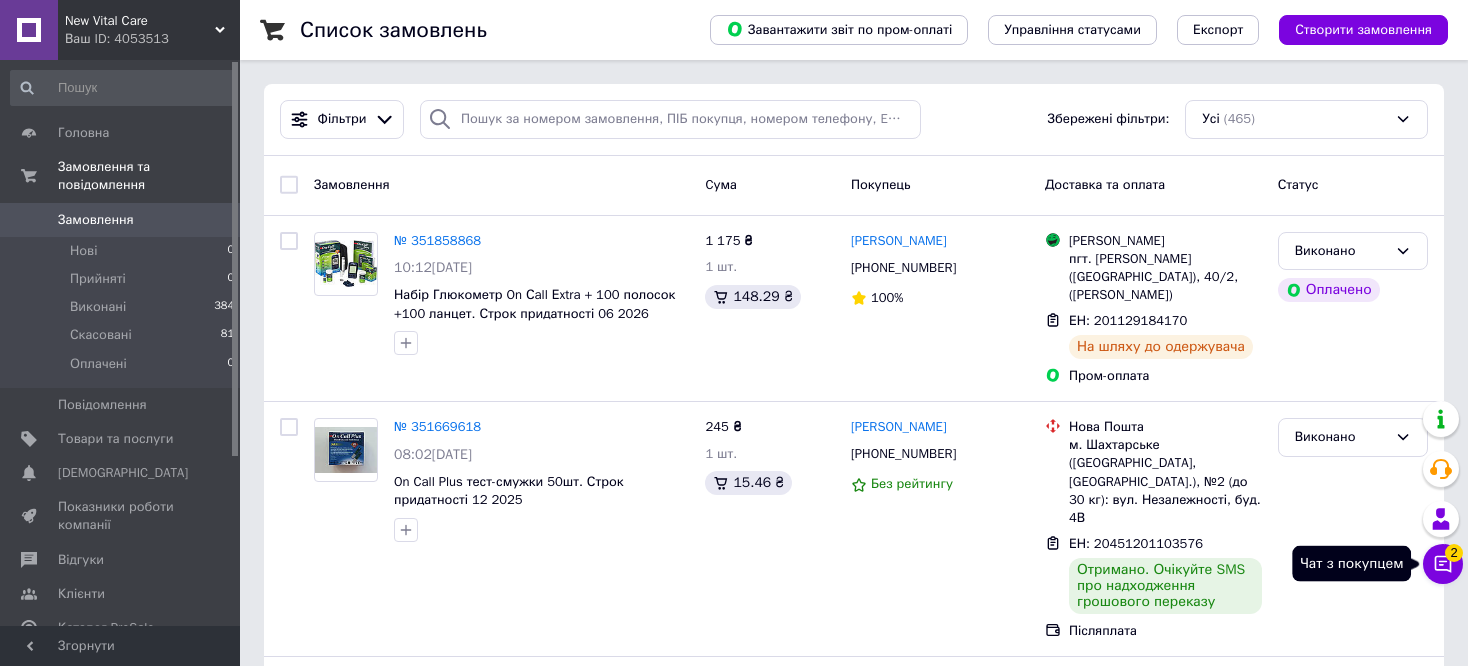 click 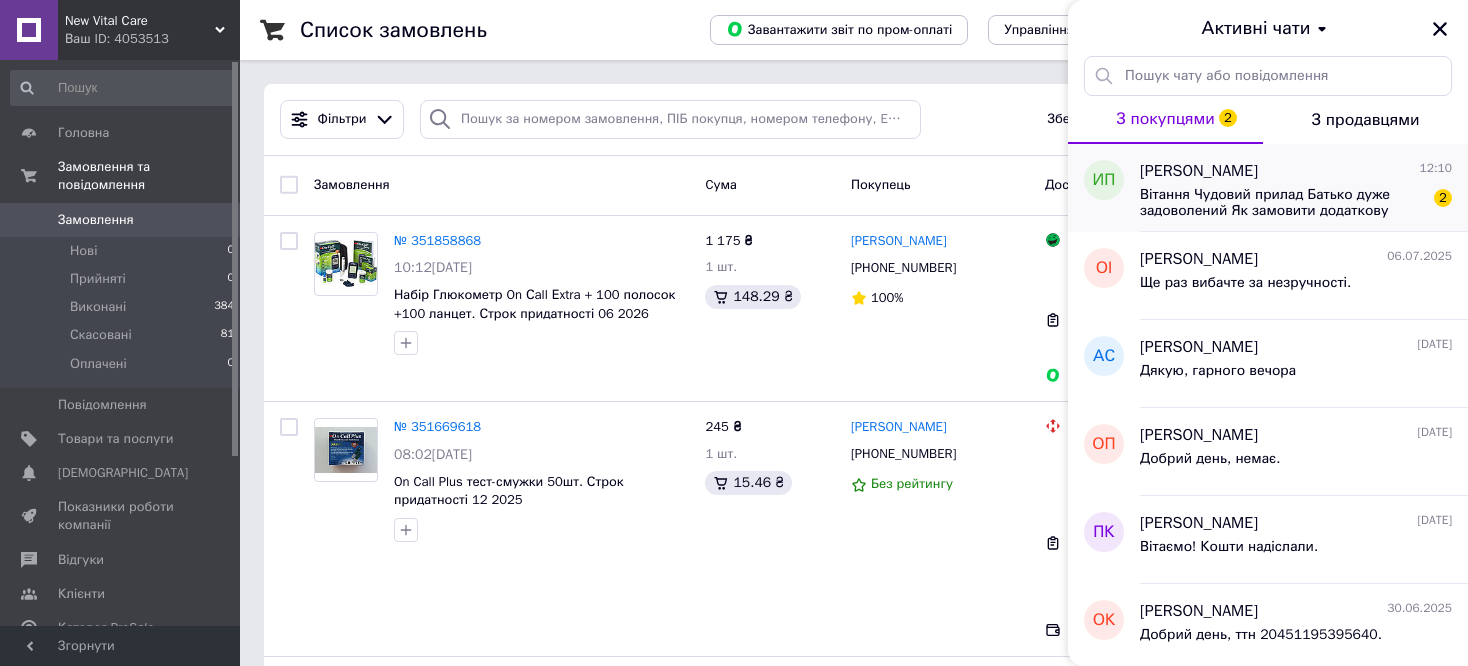 click on "Вітання
Чудовий прилад
Батько дуже задоволений
Як замовити додаткову кількість смужок та ланцетів?" at bounding box center (1282, 203) 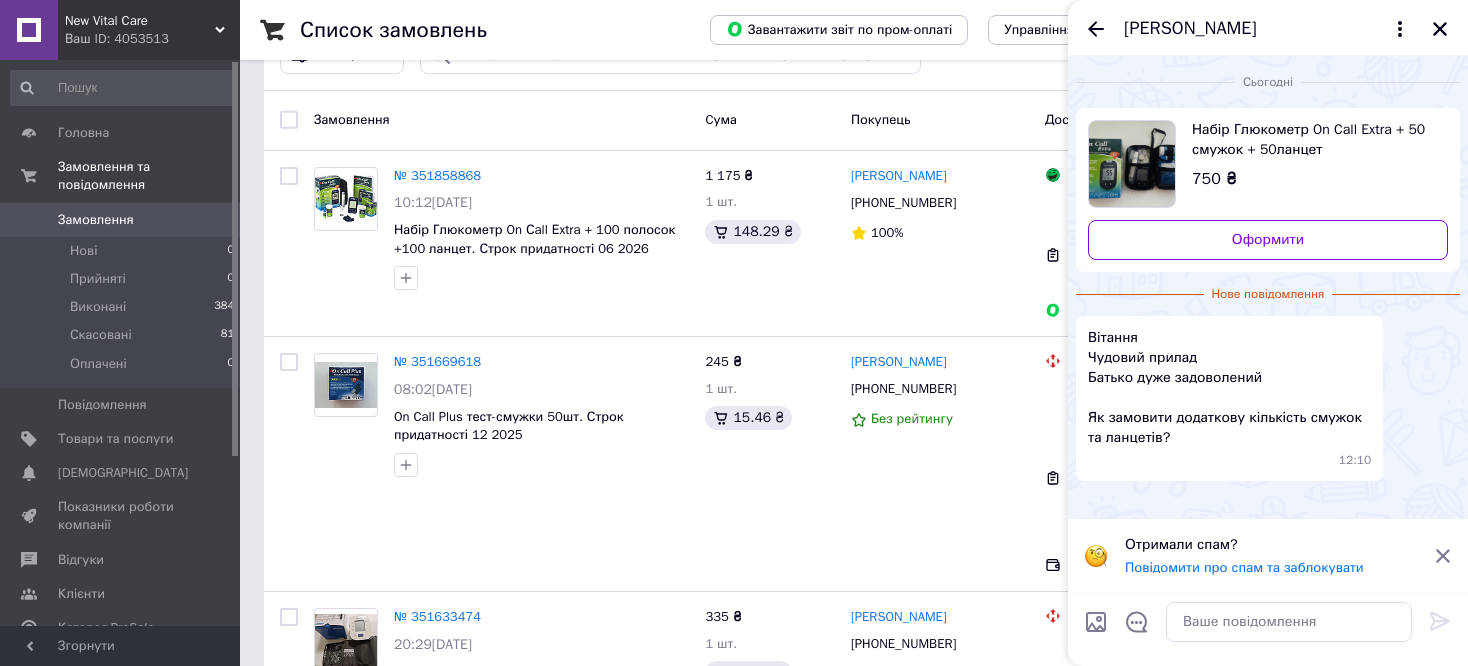 scroll, scrollTop: 100, scrollLeft: 0, axis: vertical 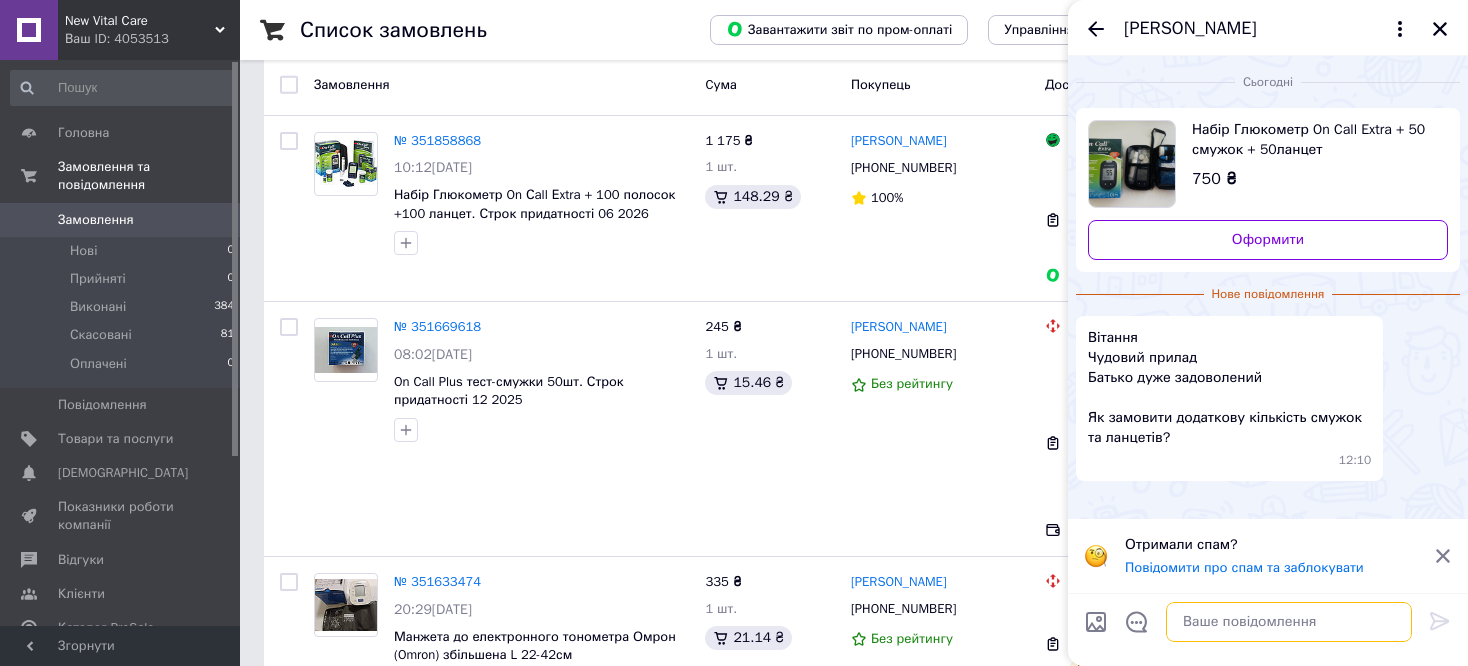 click at bounding box center (1289, 622) 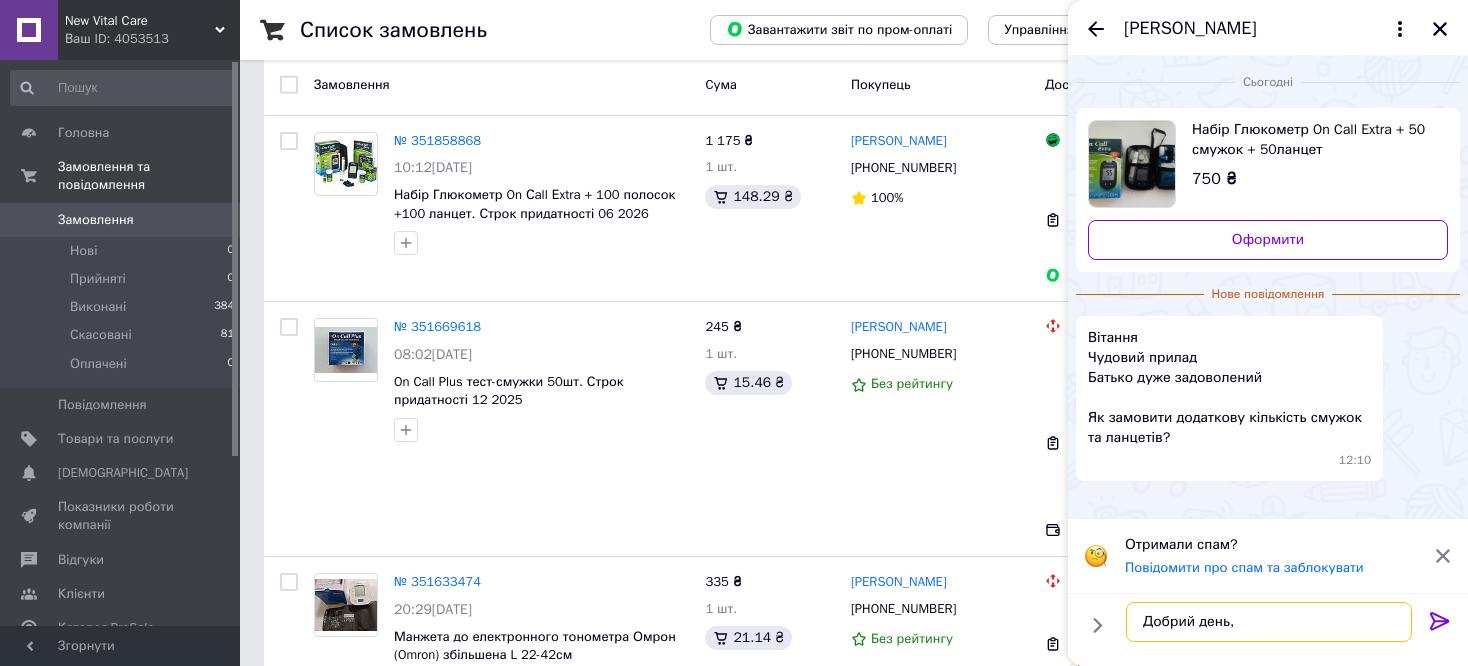 drag, startPoint x: 1241, startPoint y: 618, endPoint x: 1127, endPoint y: 614, distance: 114.07015 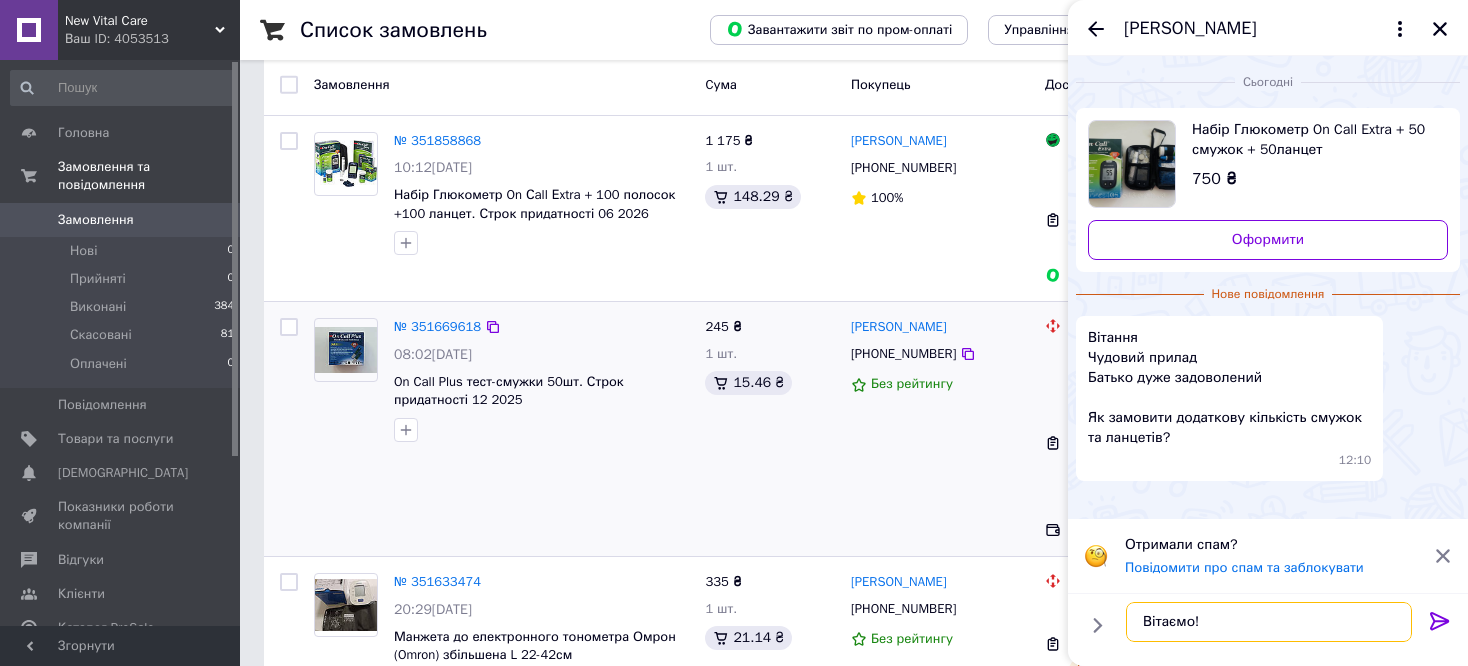type on "Вітаємо!" 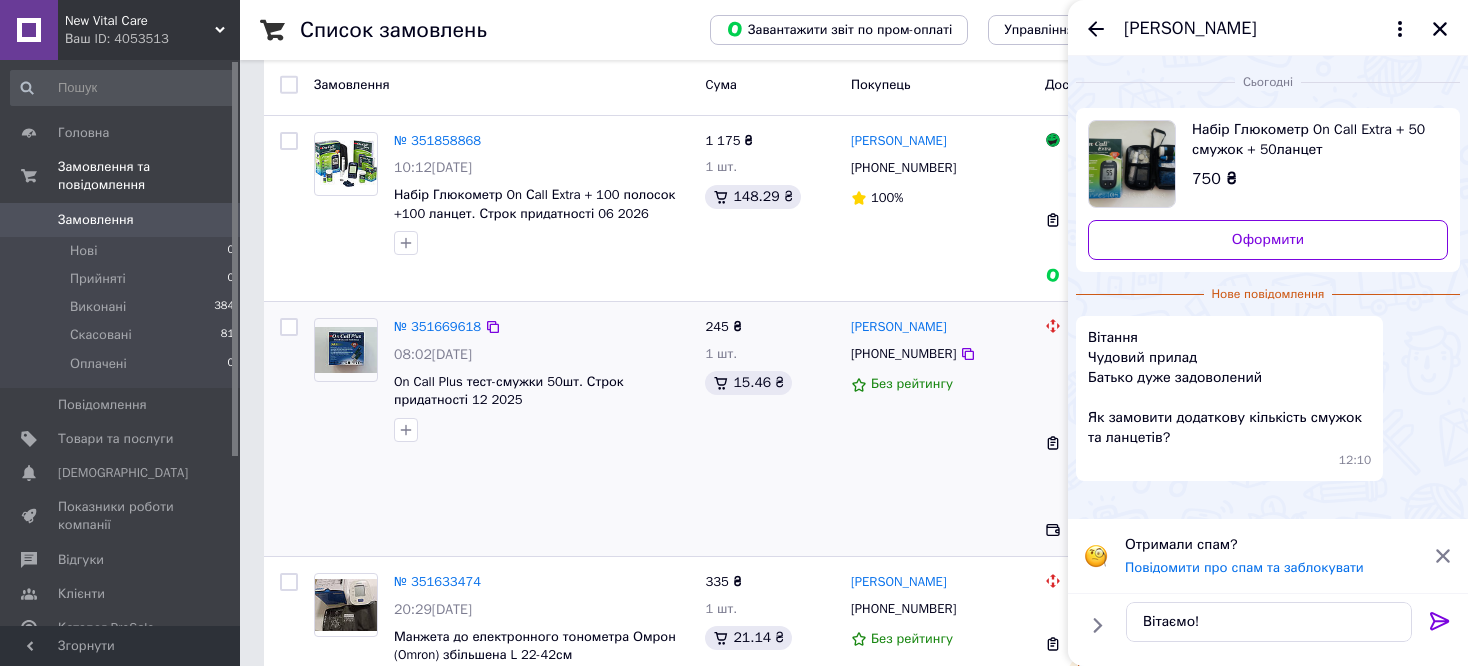 click on "№ 351669618 08:02, 08.07.2025 On Call Plus тест-смужки 50шт. Строк придатності 12 2025" at bounding box center [501, 429] 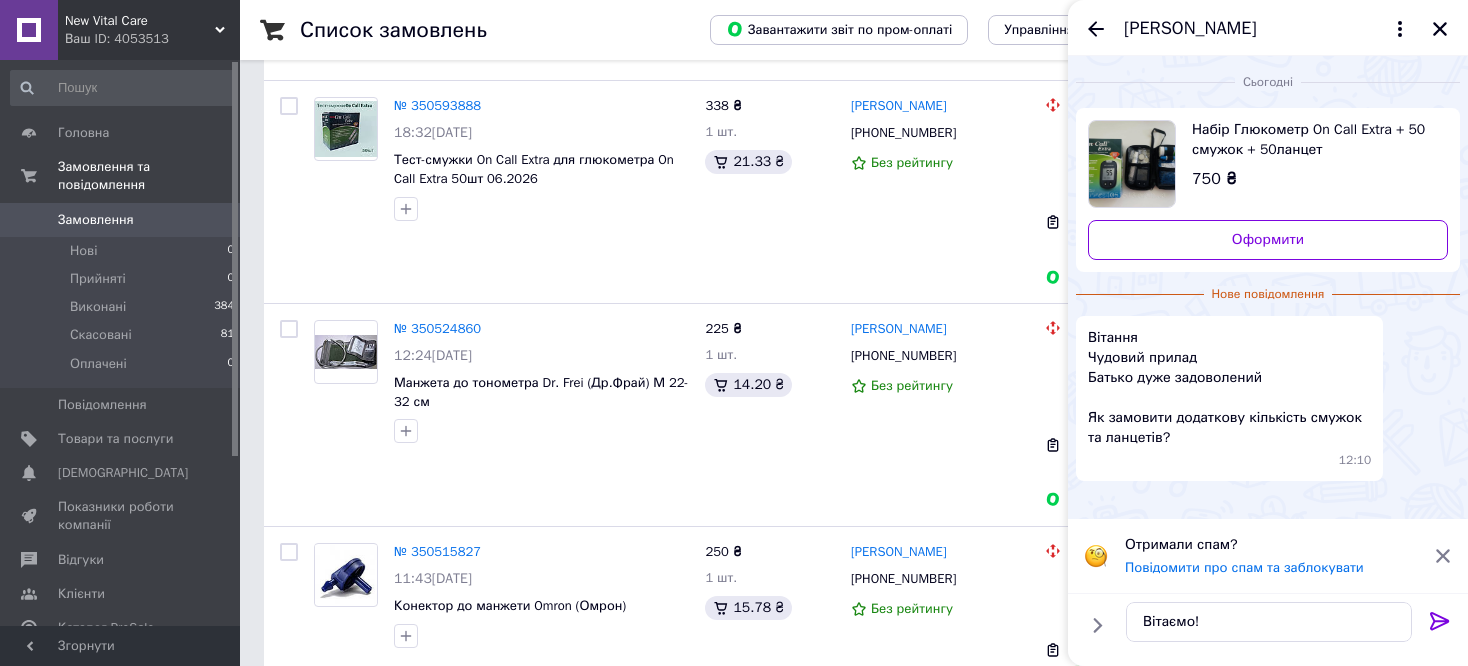scroll, scrollTop: 4000, scrollLeft: 0, axis: vertical 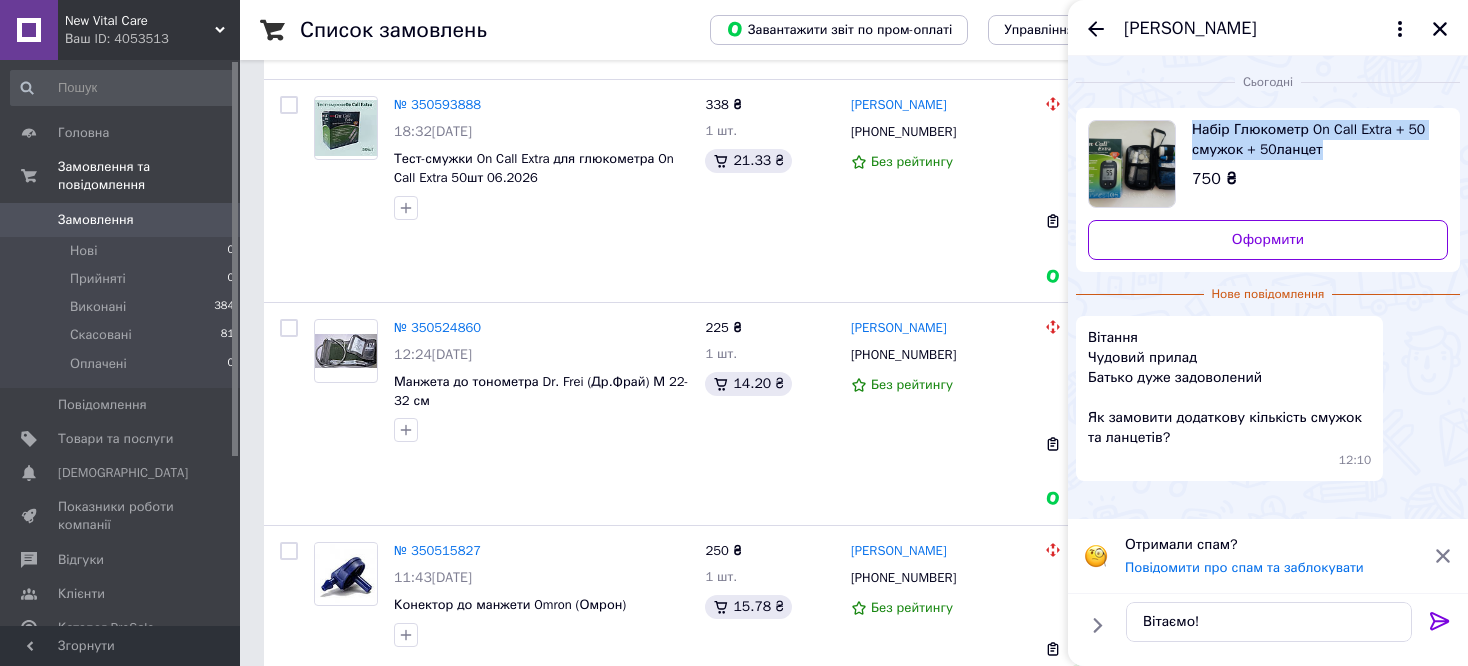 drag, startPoint x: 1340, startPoint y: 150, endPoint x: 1194, endPoint y: 134, distance: 146.8741 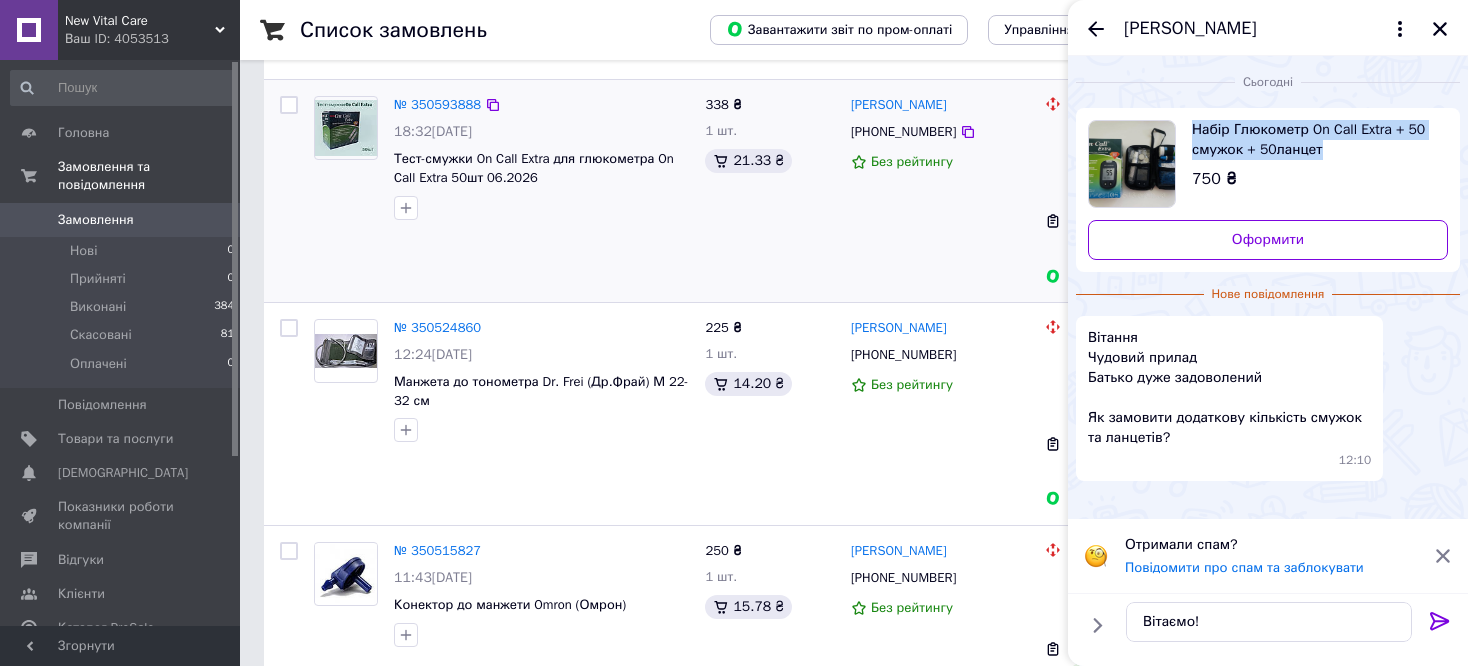 copy on "Набір Глюкометр On Call Extra + 50 смужок + 50ланцет" 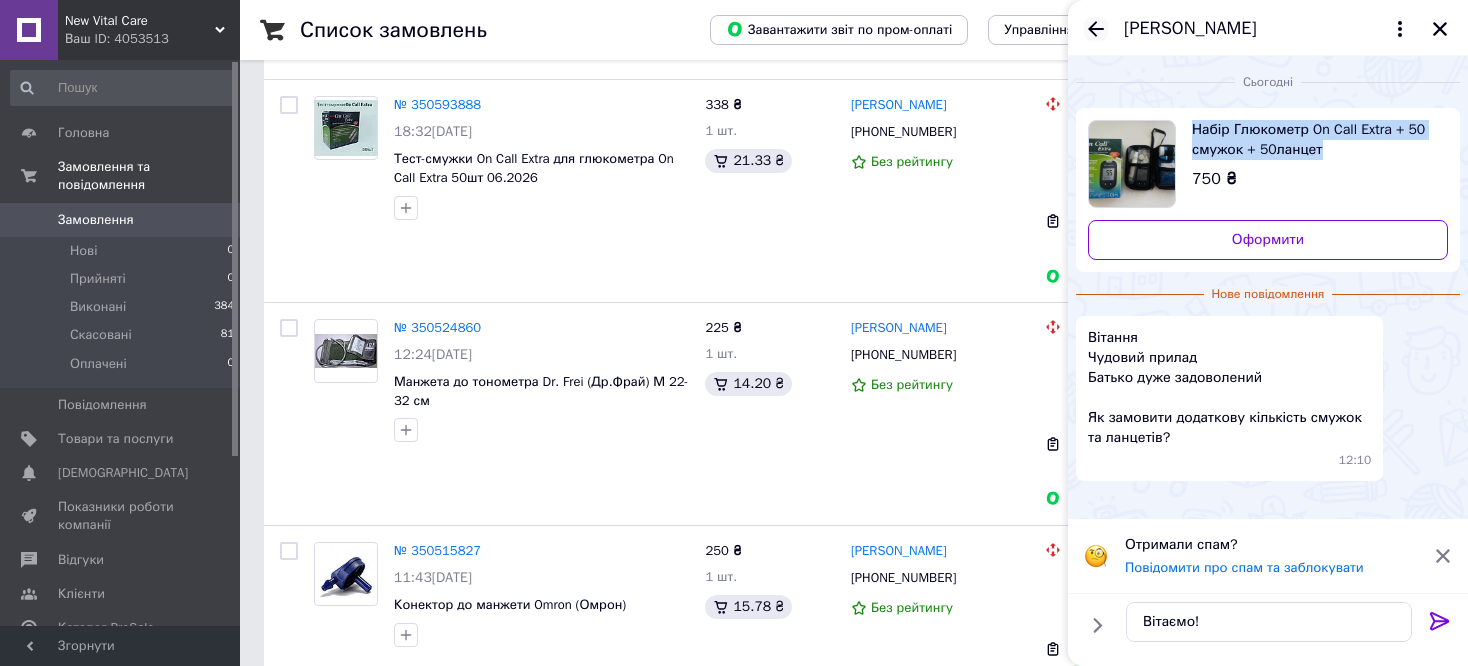 drag, startPoint x: 1264, startPoint y: 22, endPoint x: 1085, endPoint y: 36, distance: 179.54665 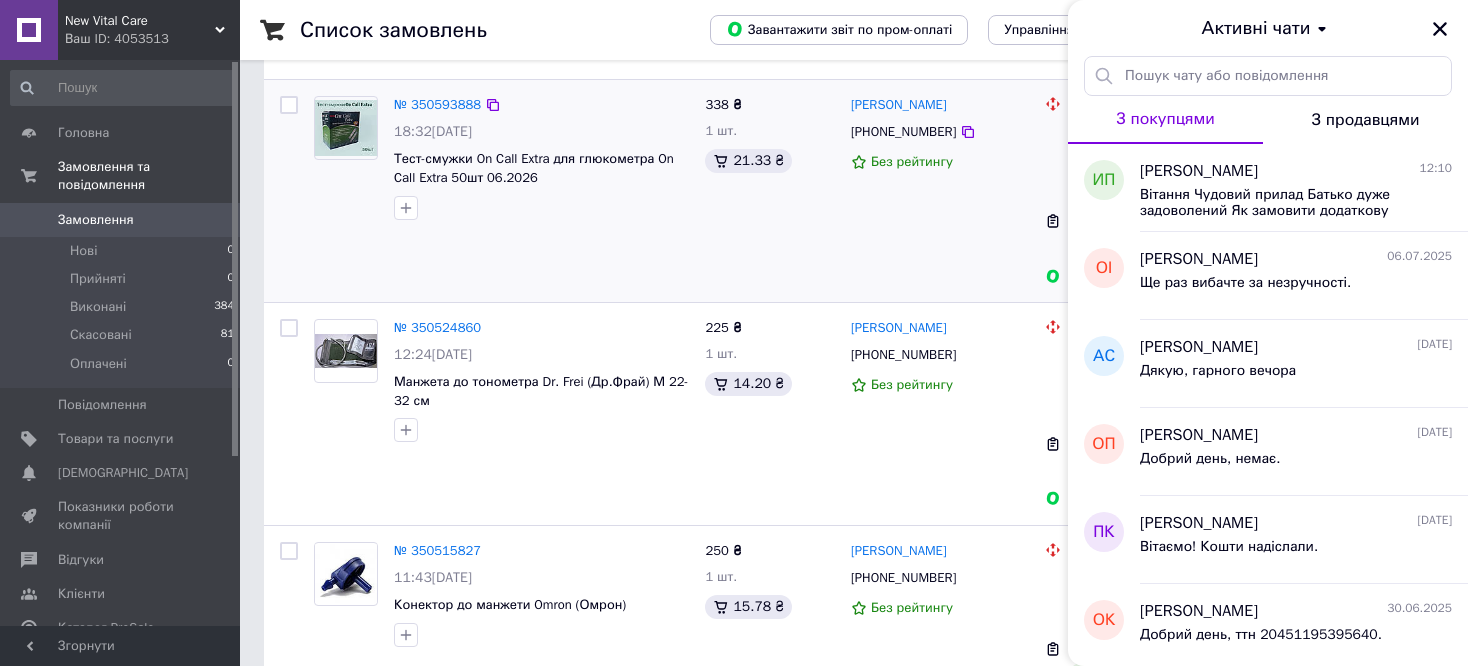 click on "338 ₴ 1 шт. 21.33 ₴" at bounding box center (770, 191) 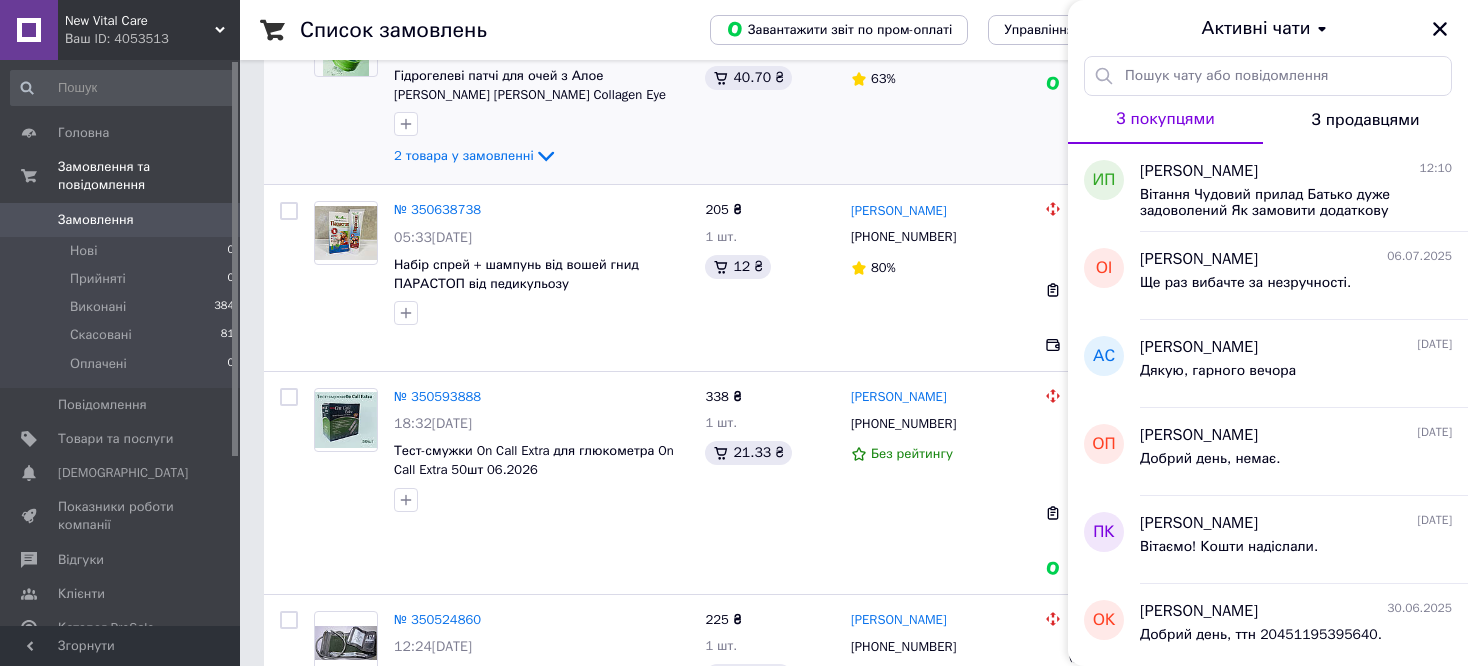 scroll, scrollTop: 3500, scrollLeft: 0, axis: vertical 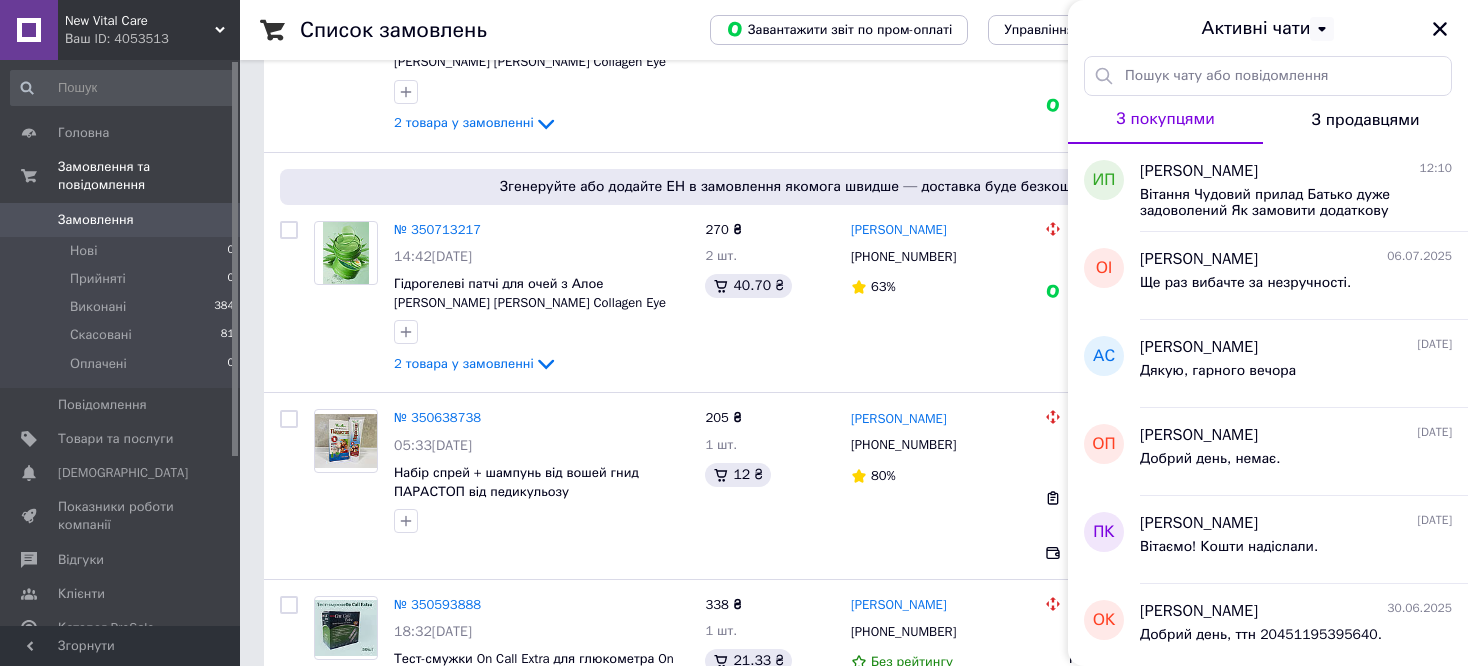 click 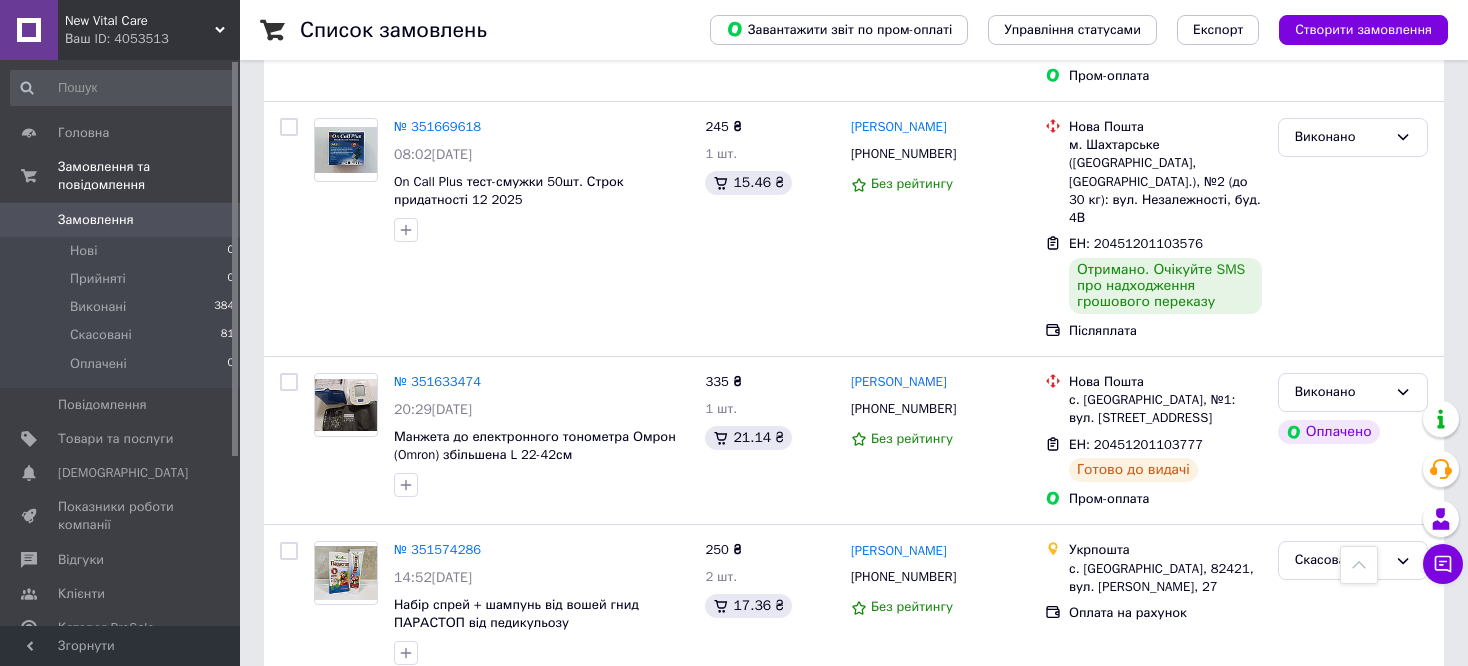 scroll, scrollTop: 0, scrollLeft: 0, axis: both 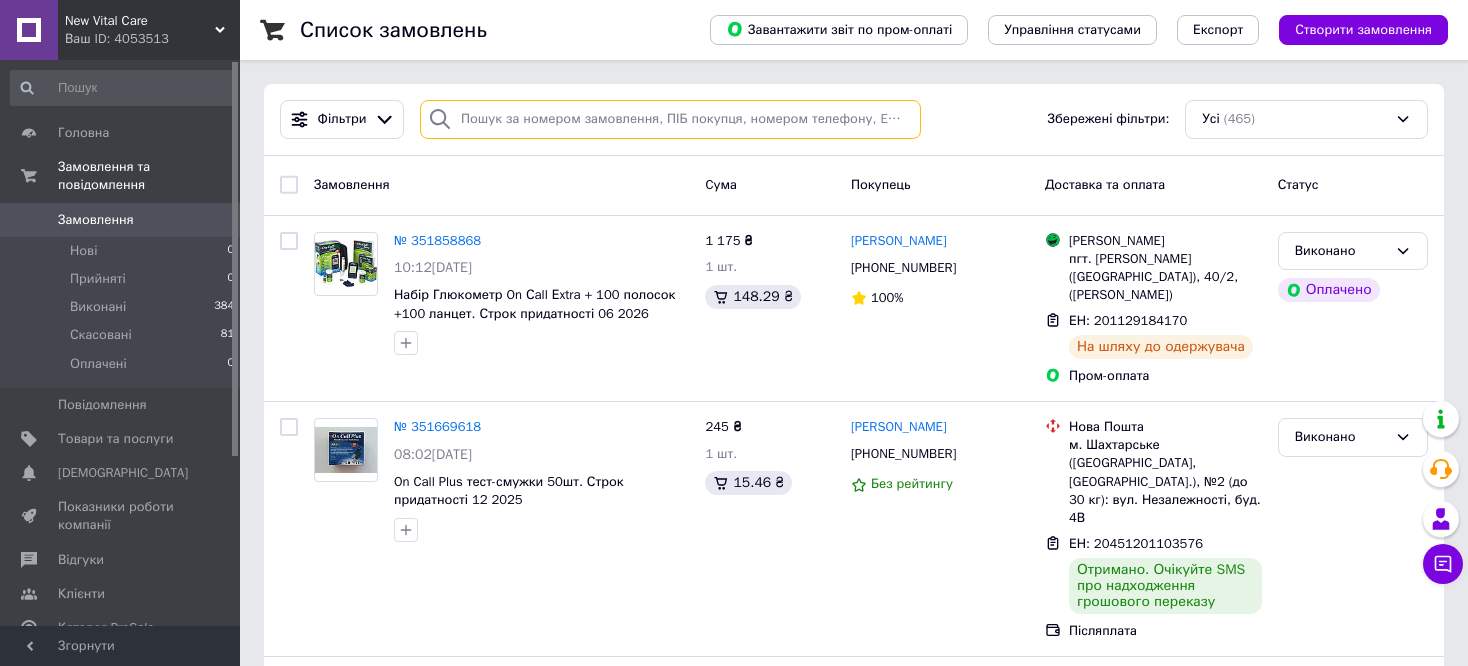 click at bounding box center (670, 119) 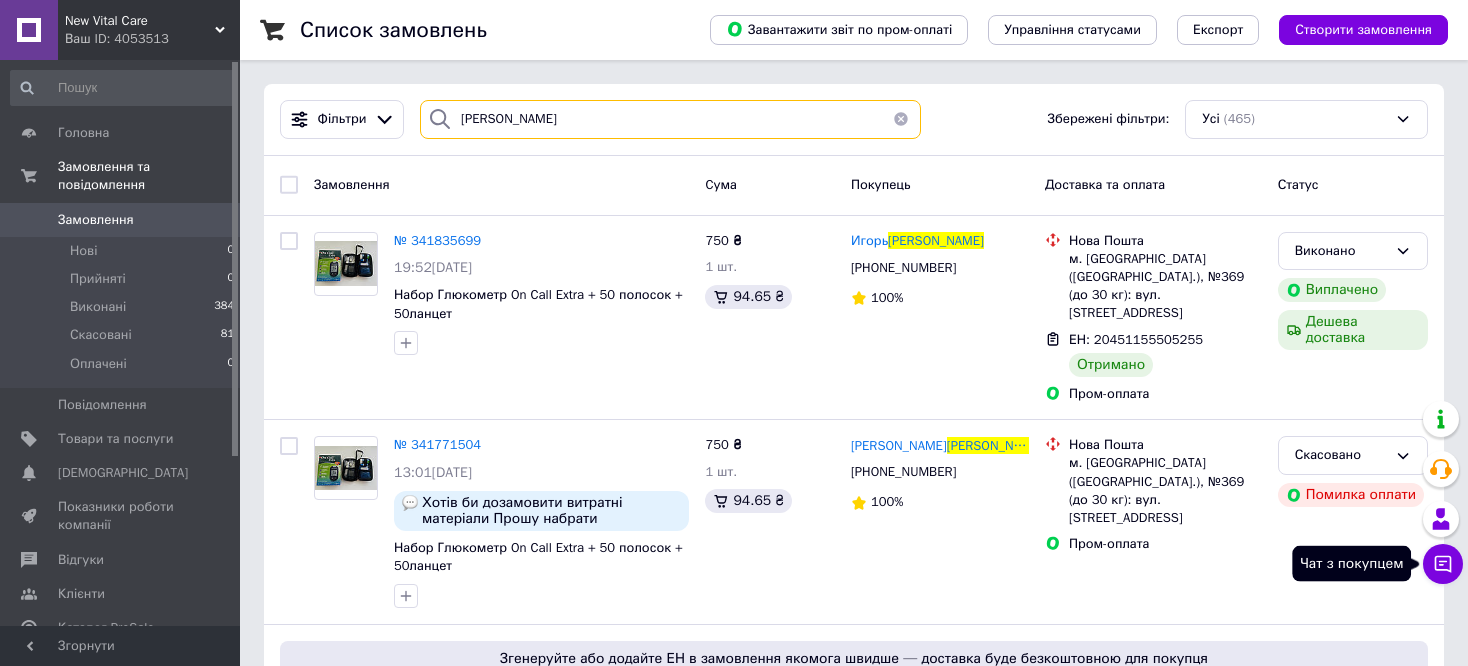 type on "Павлов" 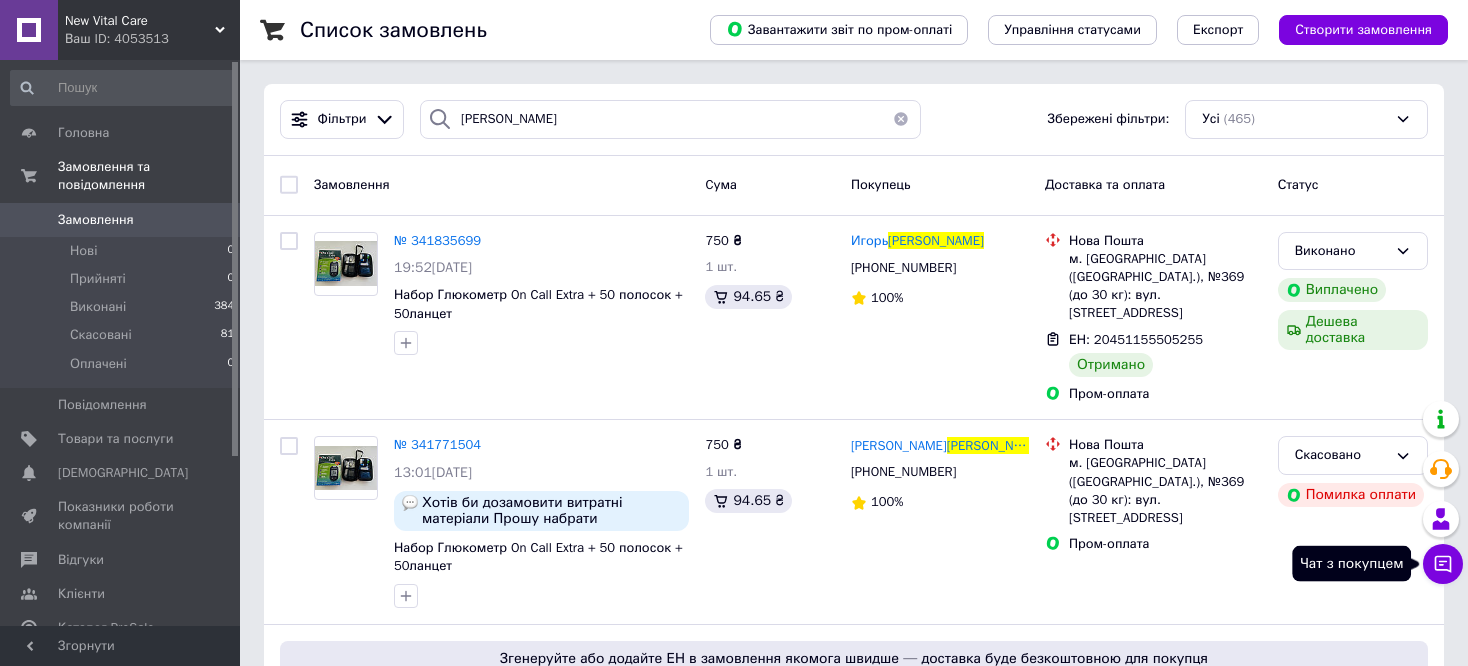 click 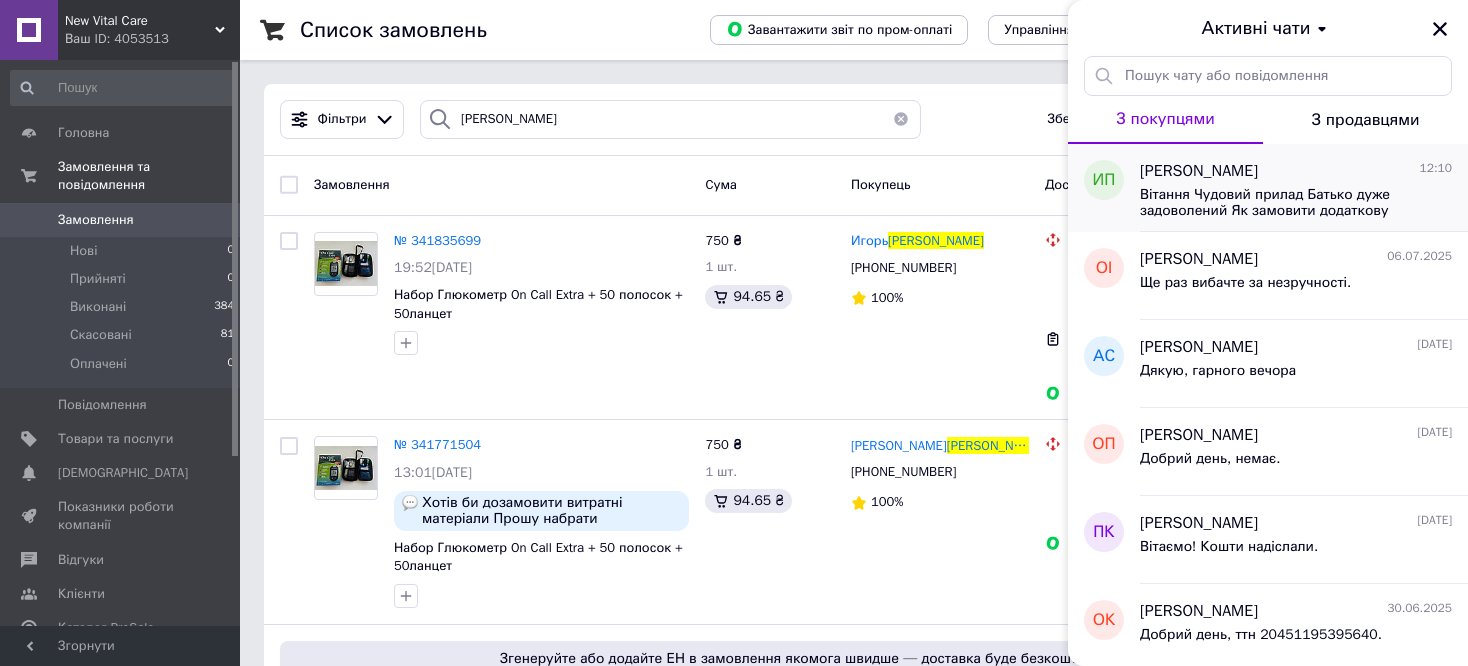 click on "Вітання
Чудовий прилад
Батько дуже задоволений
Як замовити додаткову кількість смужок та ланцетів?" at bounding box center (1282, 203) 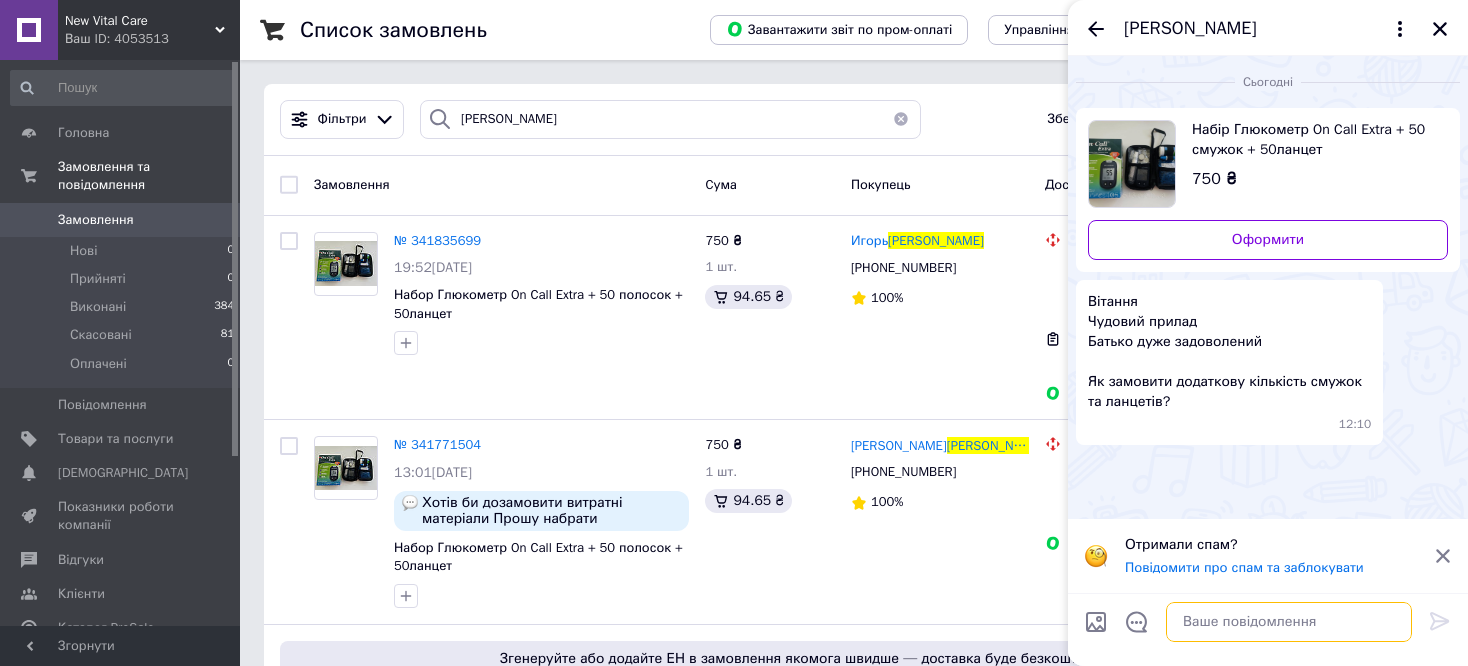 click at bounding box center (1289, 622) 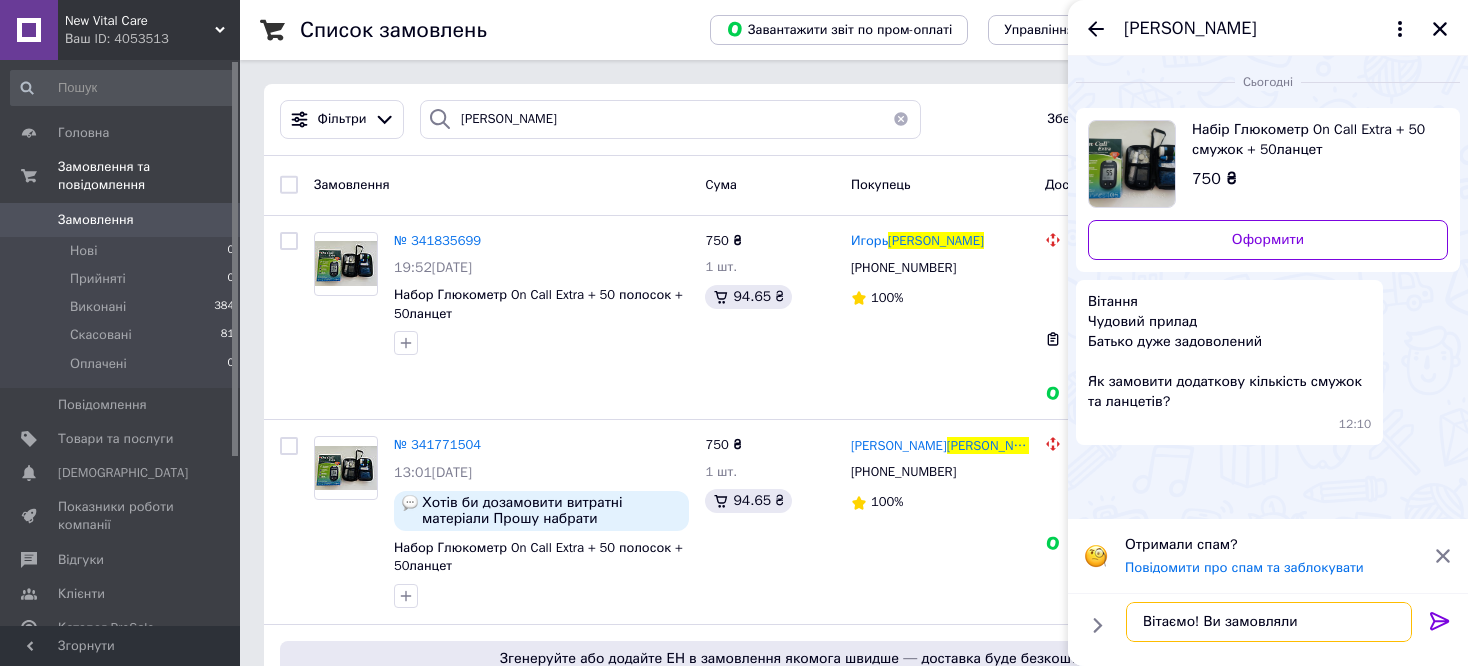 drag, startPoint x: 1311, startPoint y: 626, endPoint x: 1135, endPoint y: 608, distance: 176.91806 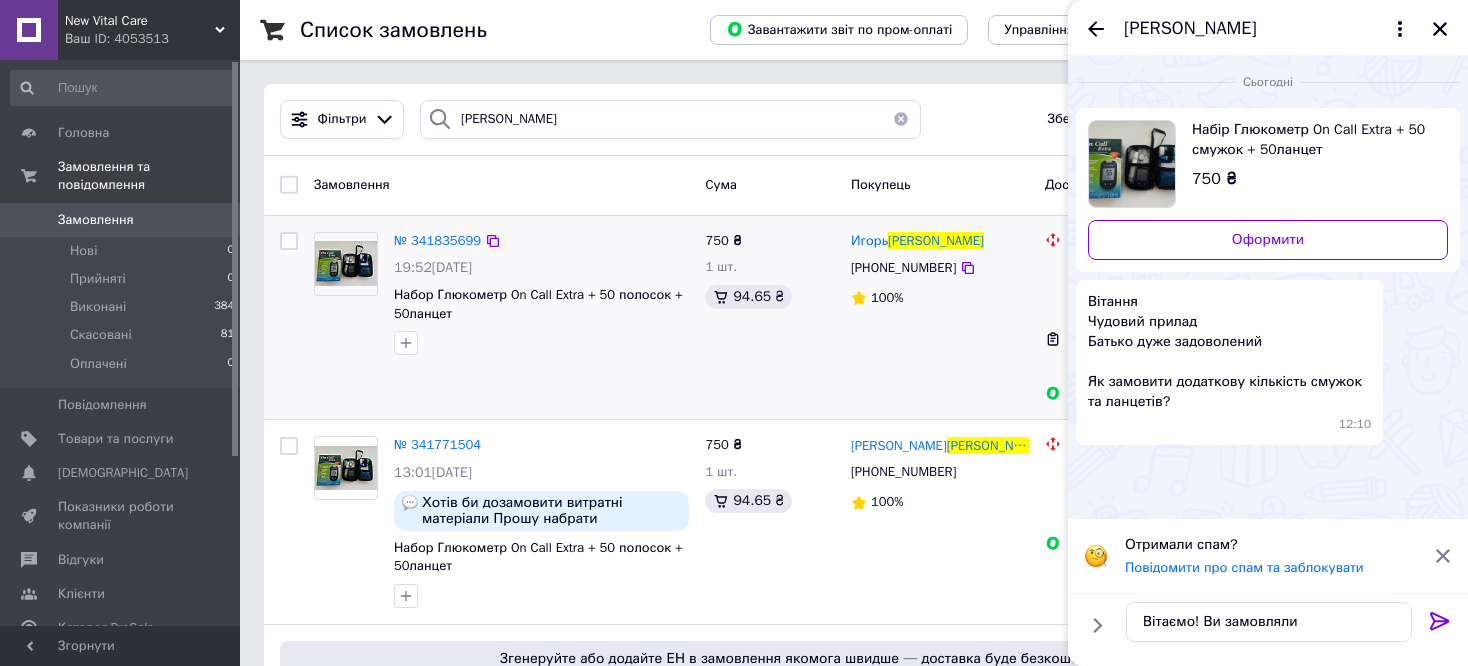 click on "№ 341835699 19:52, 01.05.2025 Набор Глюкометр On Call Extra + 50 полосок + 50ланцет" at bounding box center [501, 318] 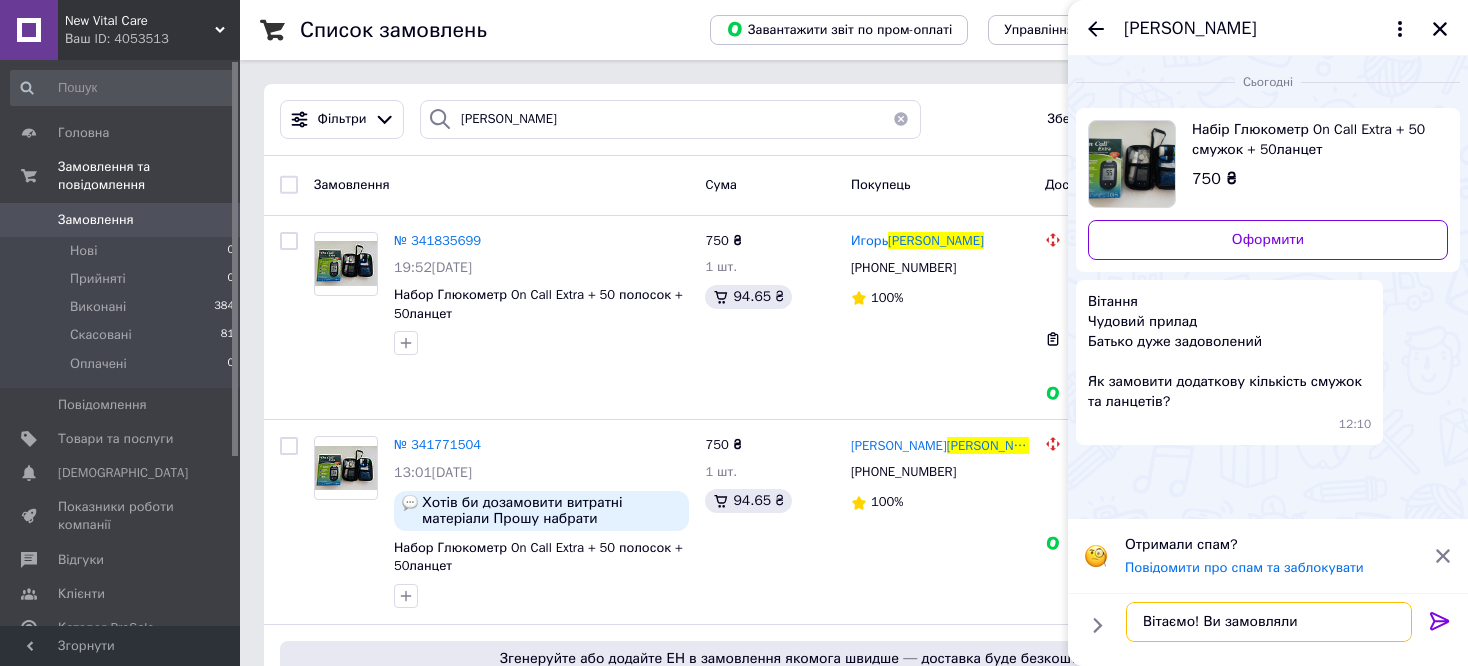 click on "Вітаємо! Ви замовляли" at bounding box center (1269, 622) 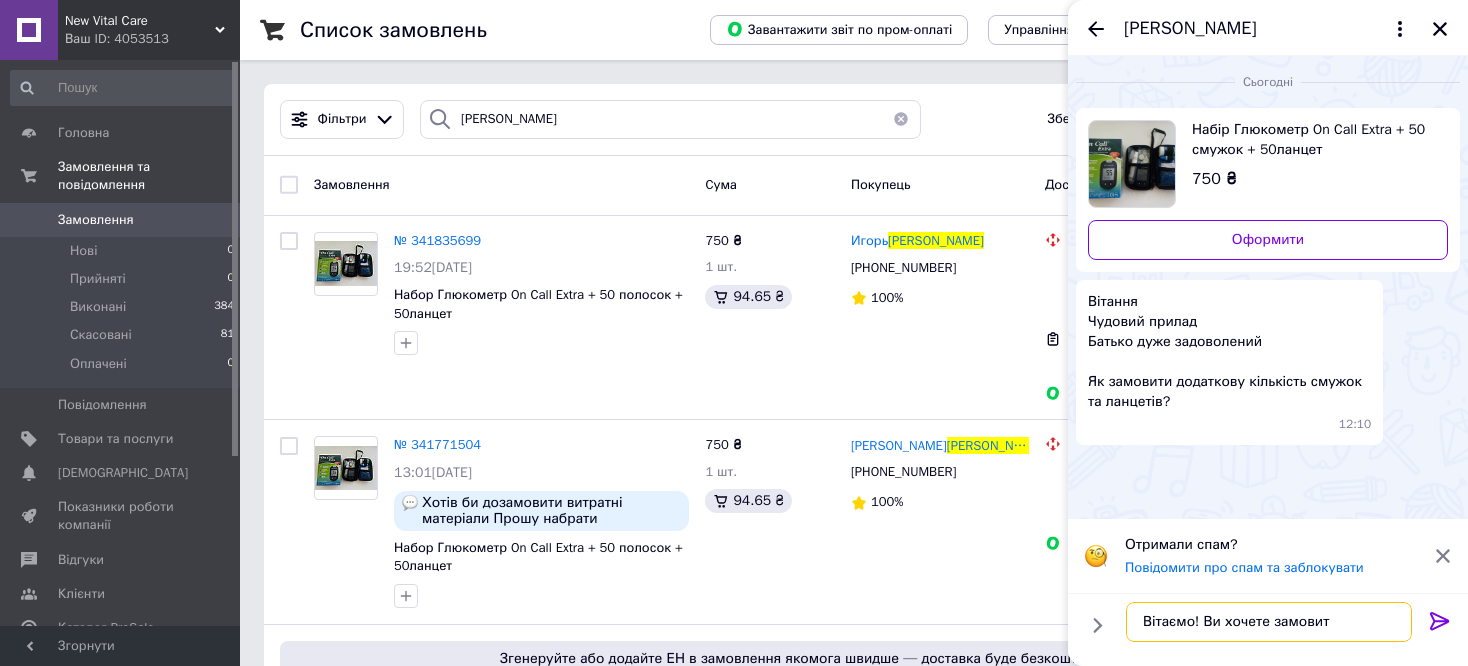 drag, startPoint x: 1353, startPoint y: 622, endPoint x: 1202, endPoint y: 622, distance: 151 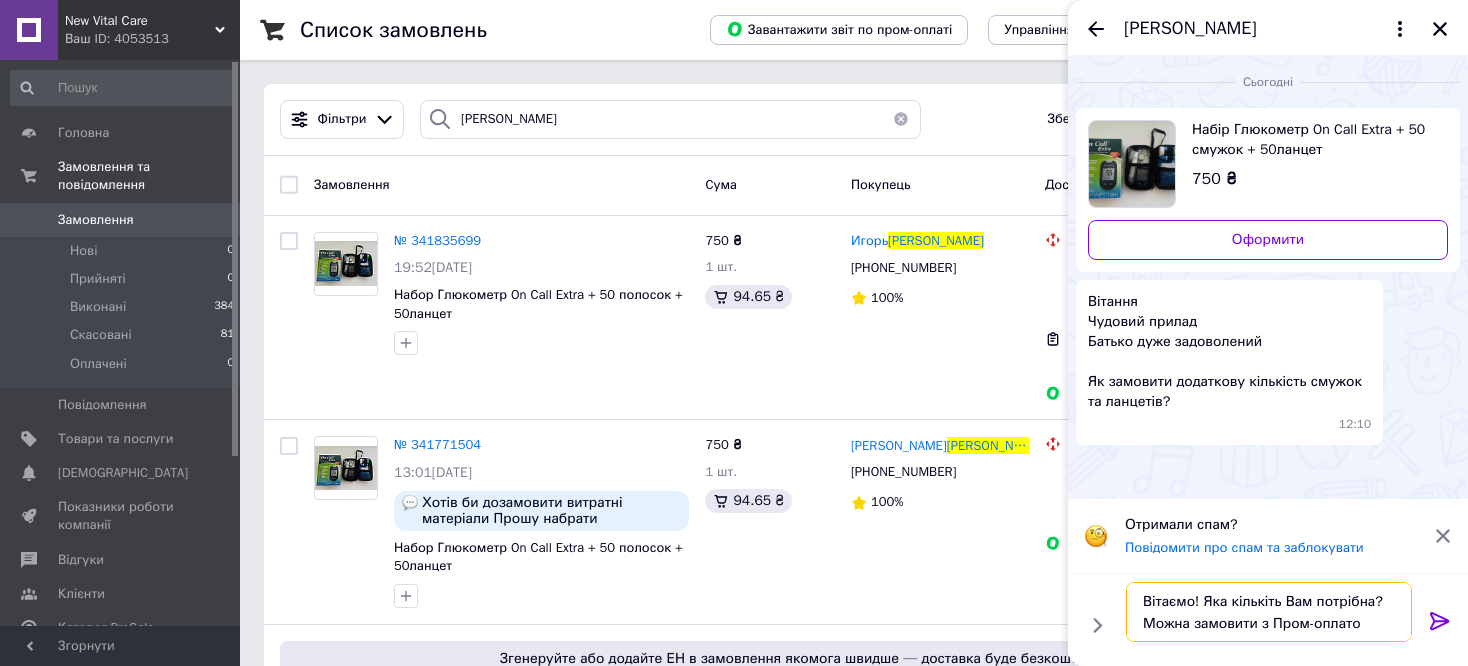 scroll, scrollTop: 1, scrollLeft: 0, axis: vertical 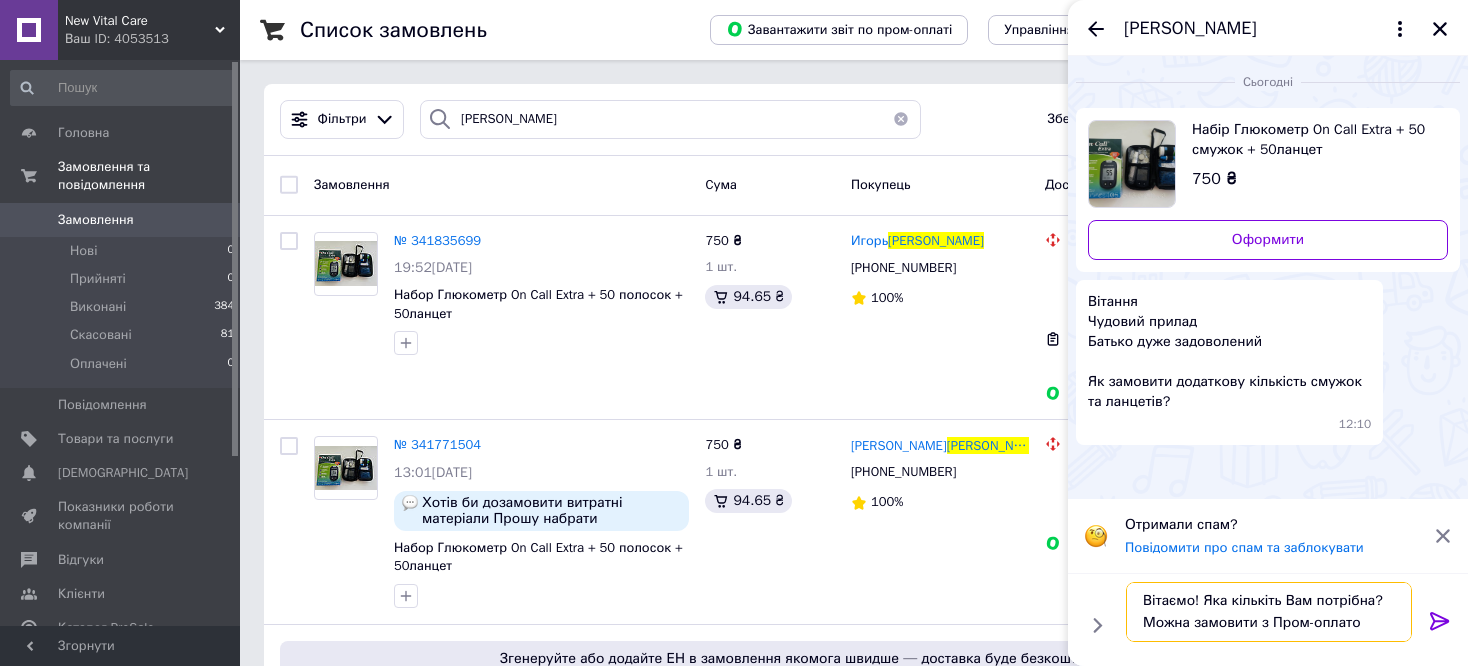 drag, startPoint x: 1269, startPoint y: 621, endPoint x: 1353, endPoint y: 629, distance: 84.38009 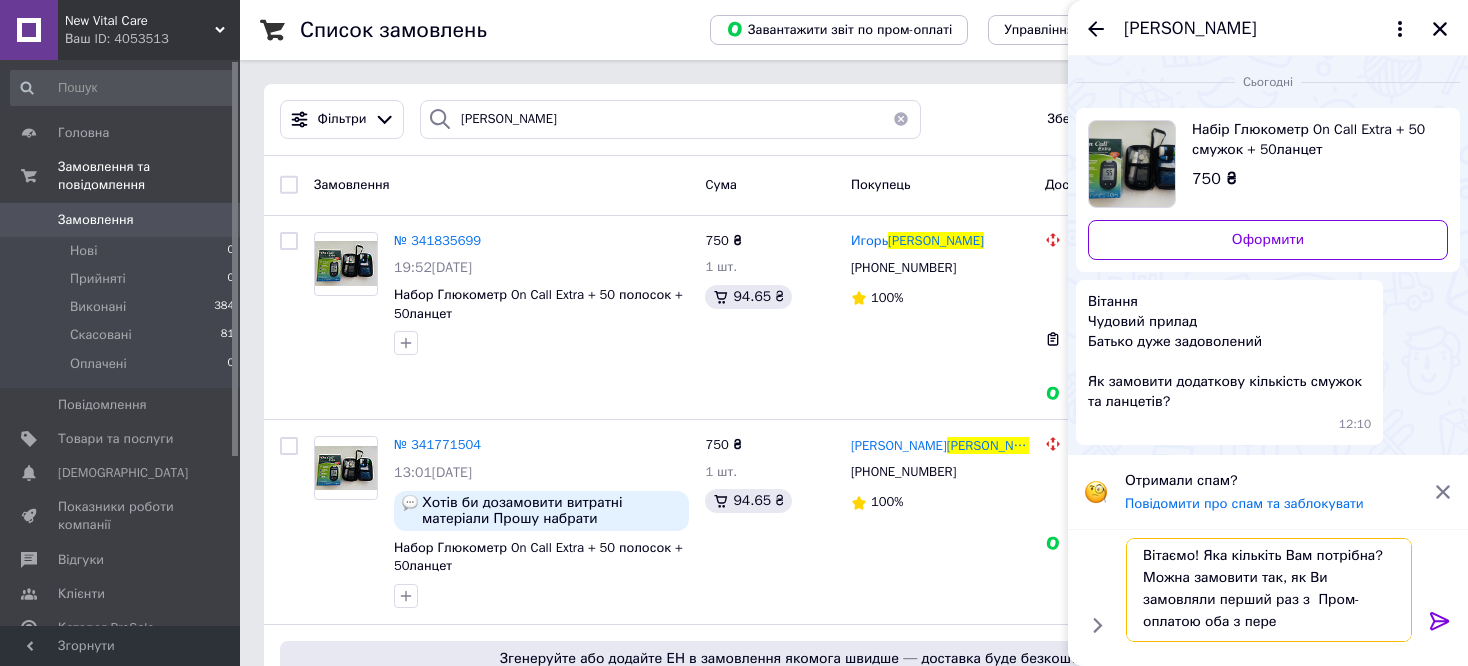 scroll, scrollTop: 1, scrollLeft: 0, axis: vertical 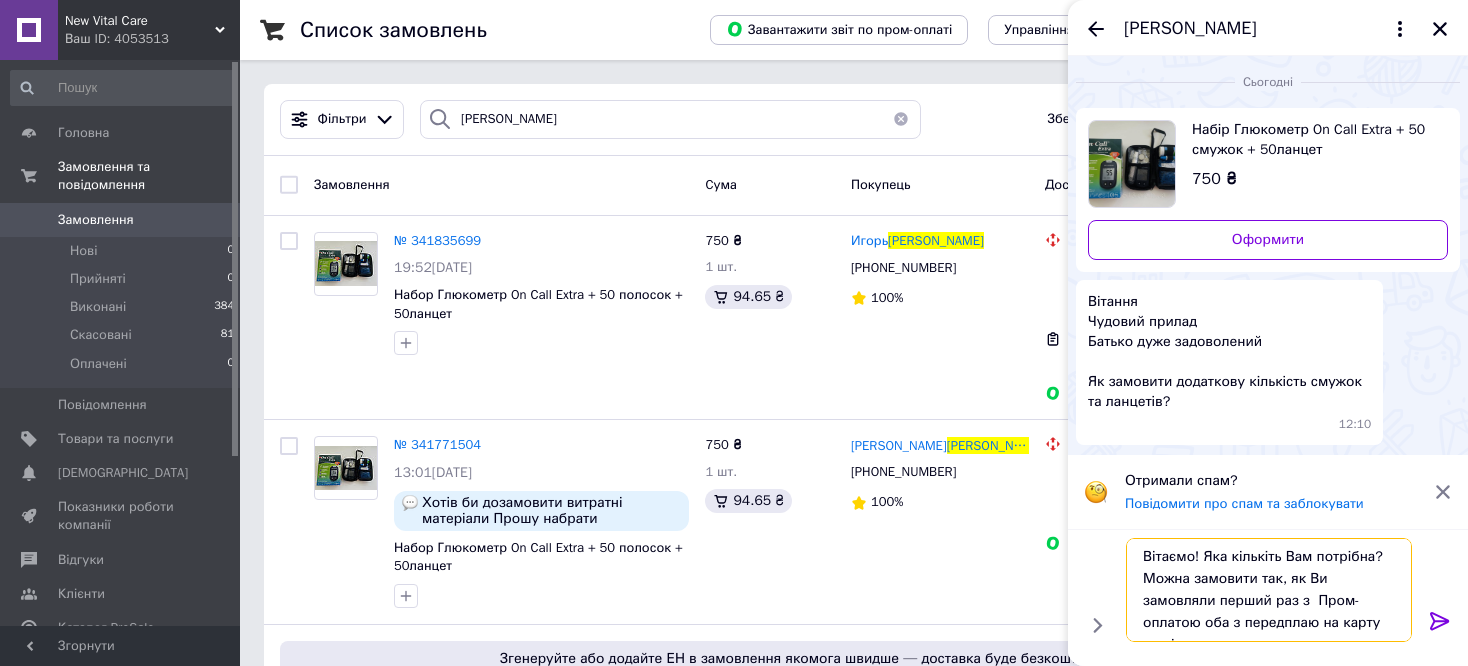 type on "Вітаємо! Яка кількіть Вам потрібна? Можна замовити так, як Ви замовляли перший раз з  Пром-оплатою оба з передплаю на карту чи післяплатою." 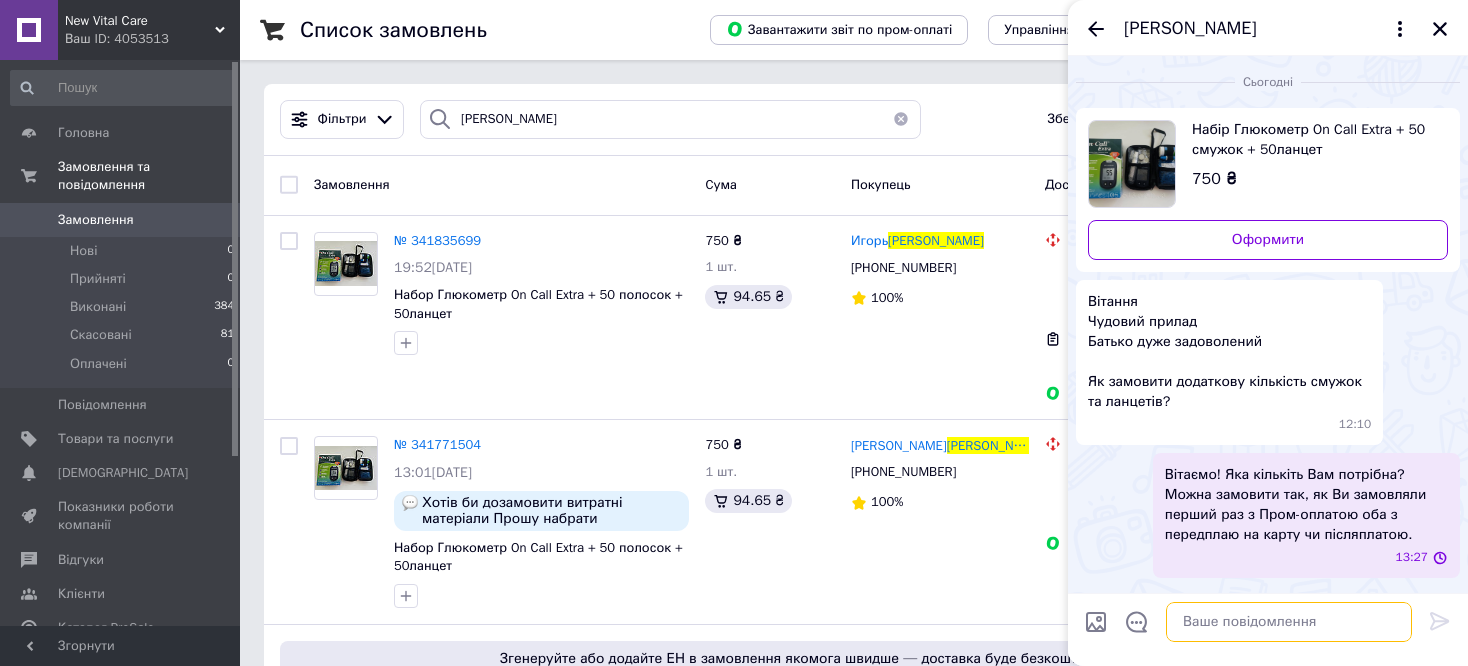 scroll, scrollTop: 0, scrollLeft: 0, axis: both 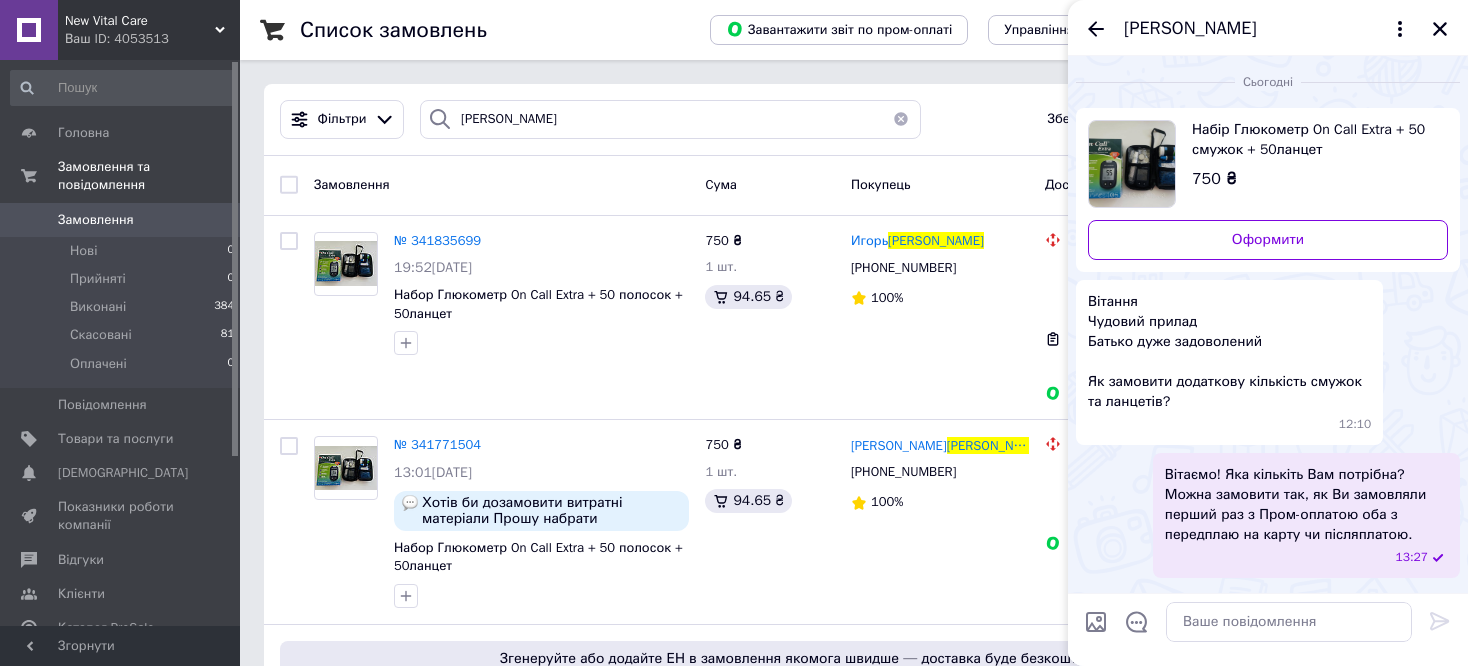 drag, startPoint x: 1287, startPoint y: 513, endPoint x: 1316, endPoint y: 542, distance: 41.01219 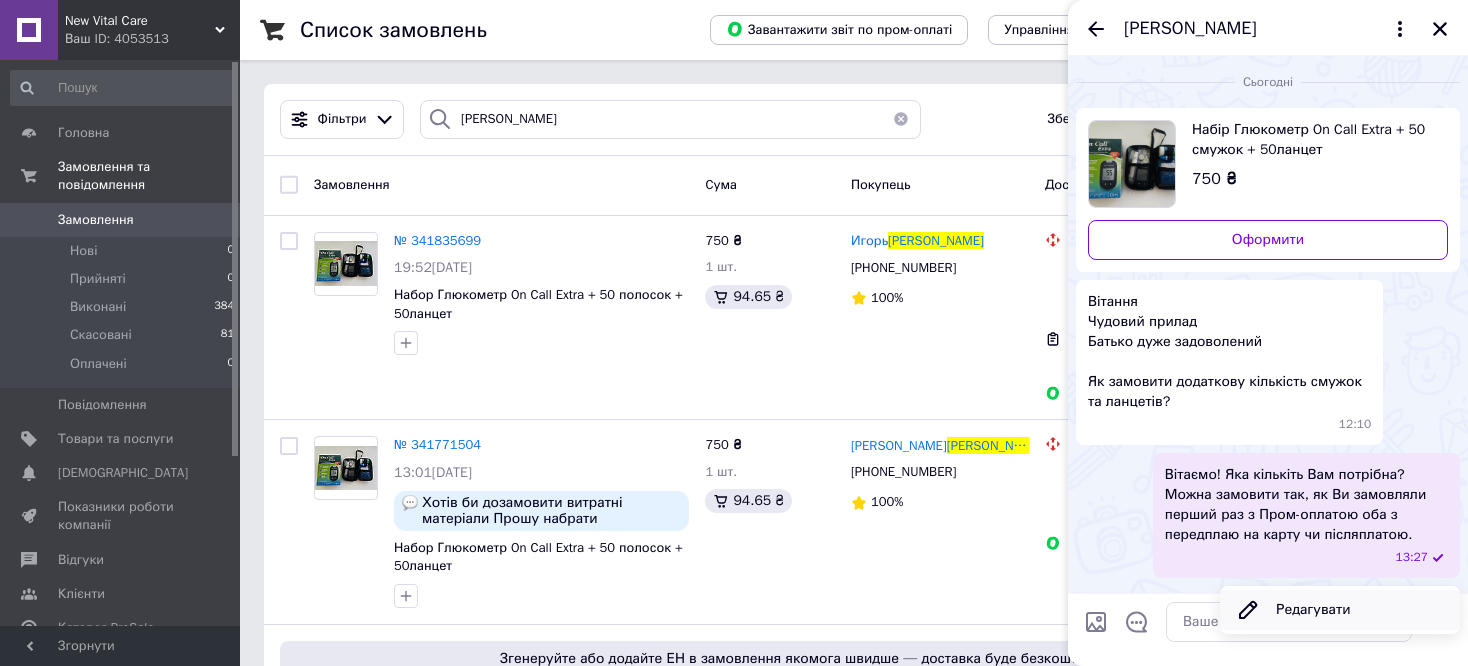 click on "Редагувати" at bounding box center (1340, 610) 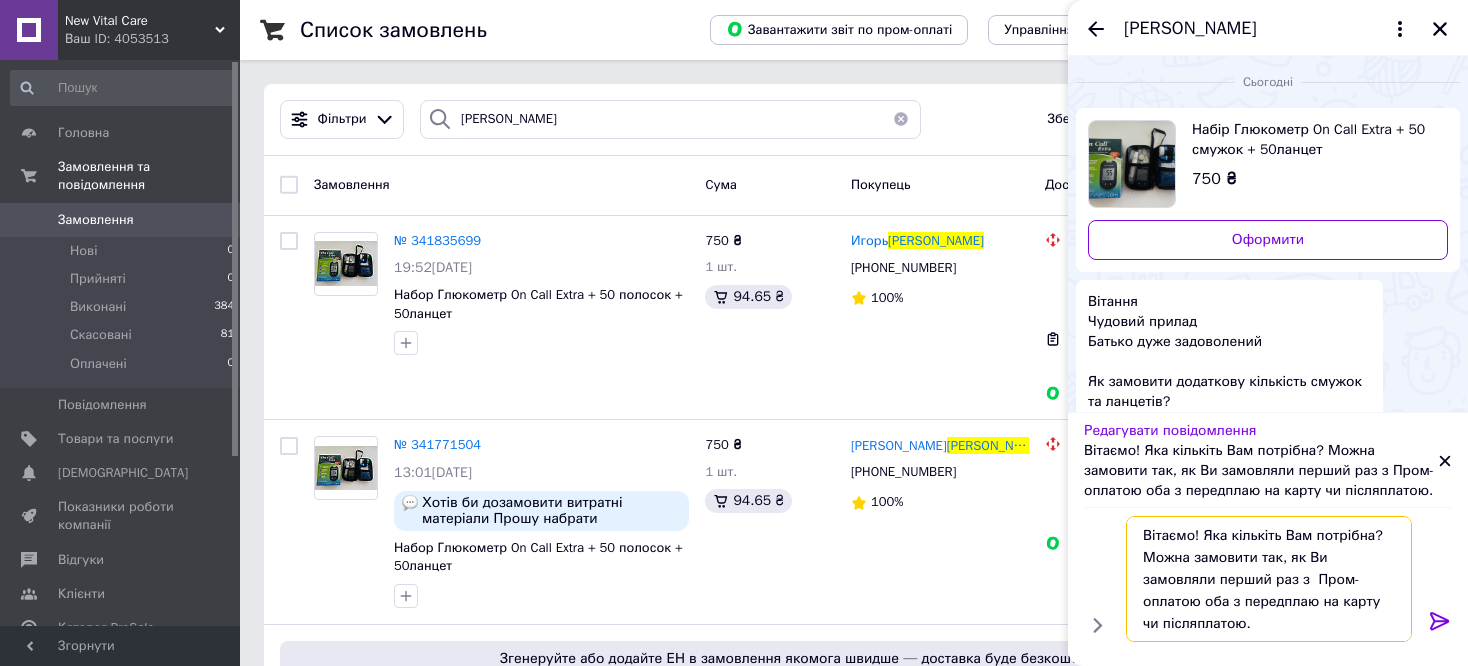 click on "Вітаємо! Яка кількіть Вам потрібна? Можна замовити так, як Ви замовляли перший раз з  Пром-оплатою оба з передплаю на карту чи післяплатою." at bounding box center [1269, 579] 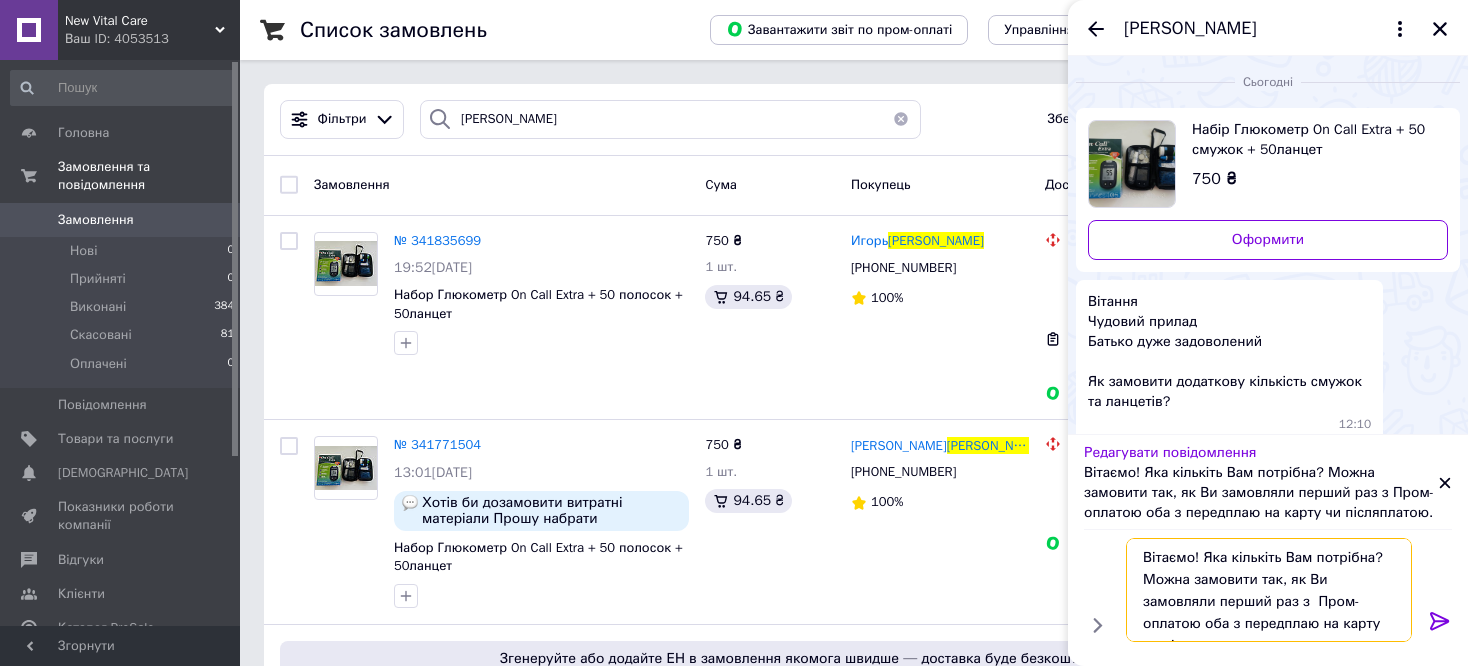 type on "Вітаємо! Яка кількіть Вам потрібна? Можна замовити так, як Ви замовляли перший раз, з  Пром-оплатою оба з передплаю на карту чи післяплатою." 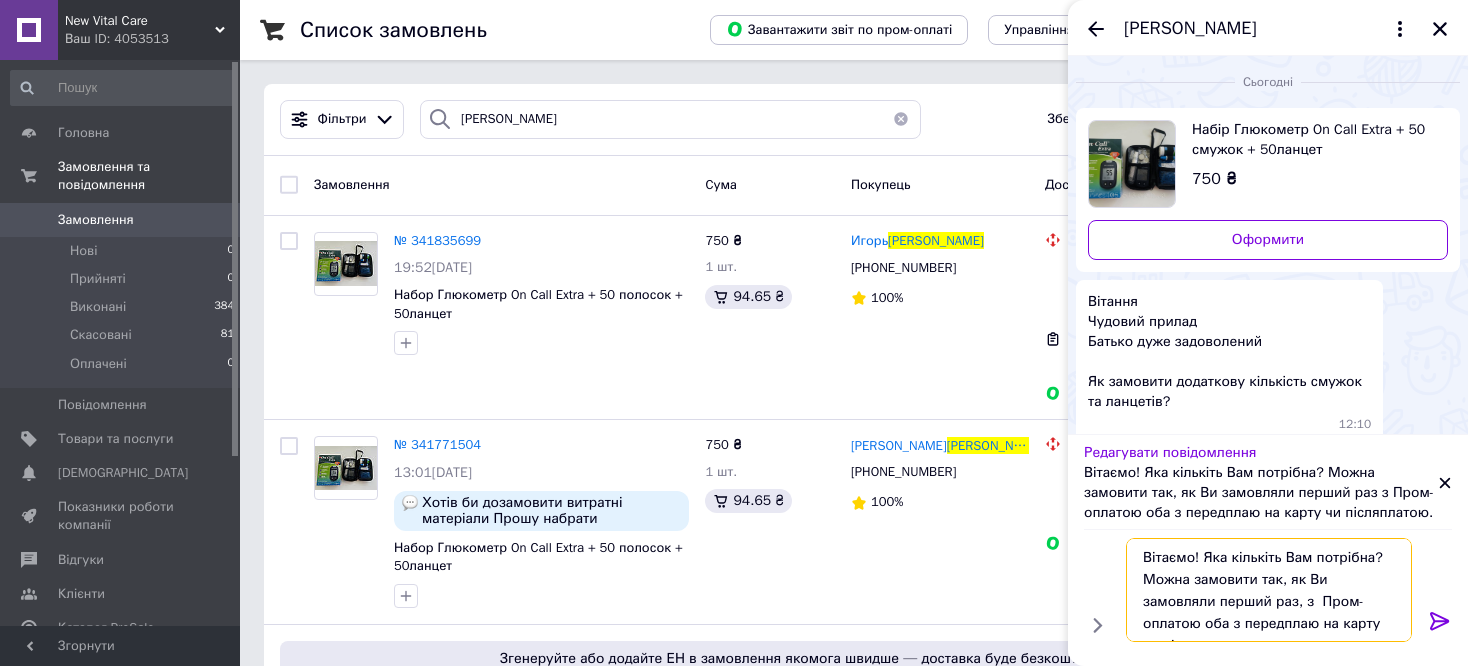 type 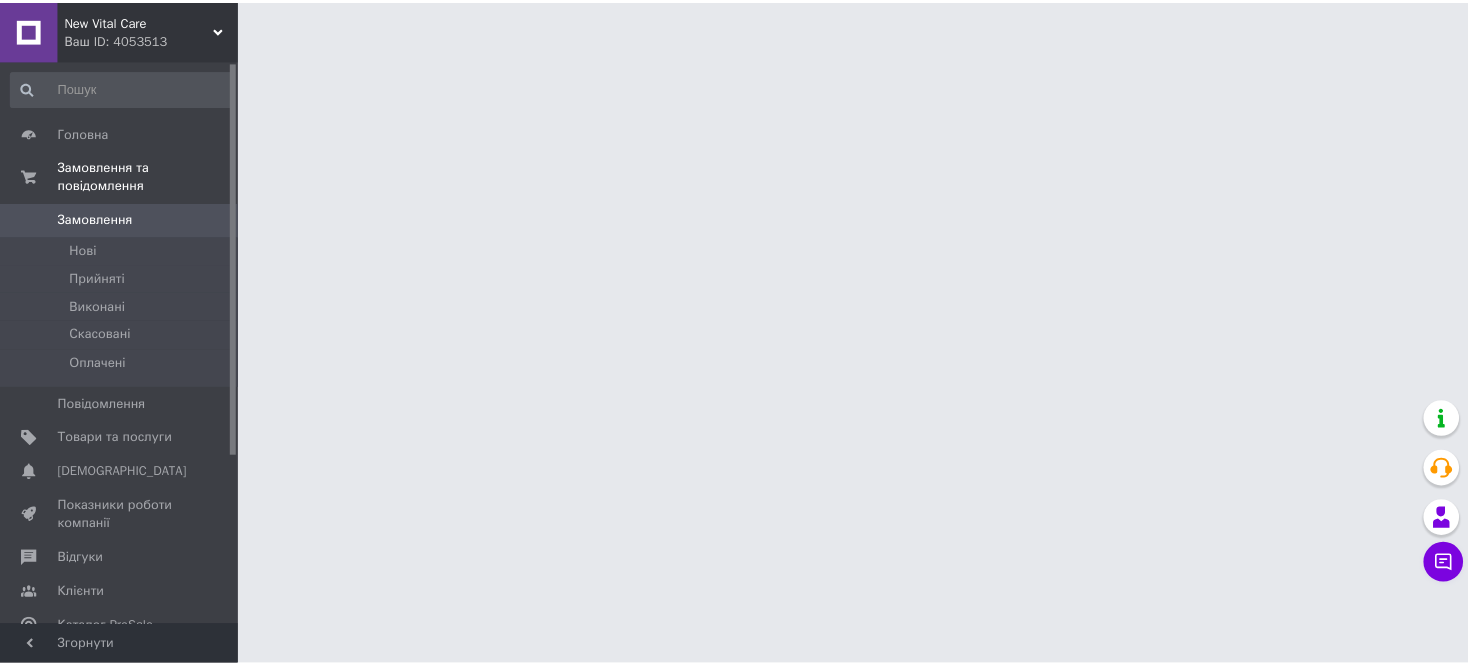 scroll, scrollTop: 0, scrollLeft: 0, axis: both 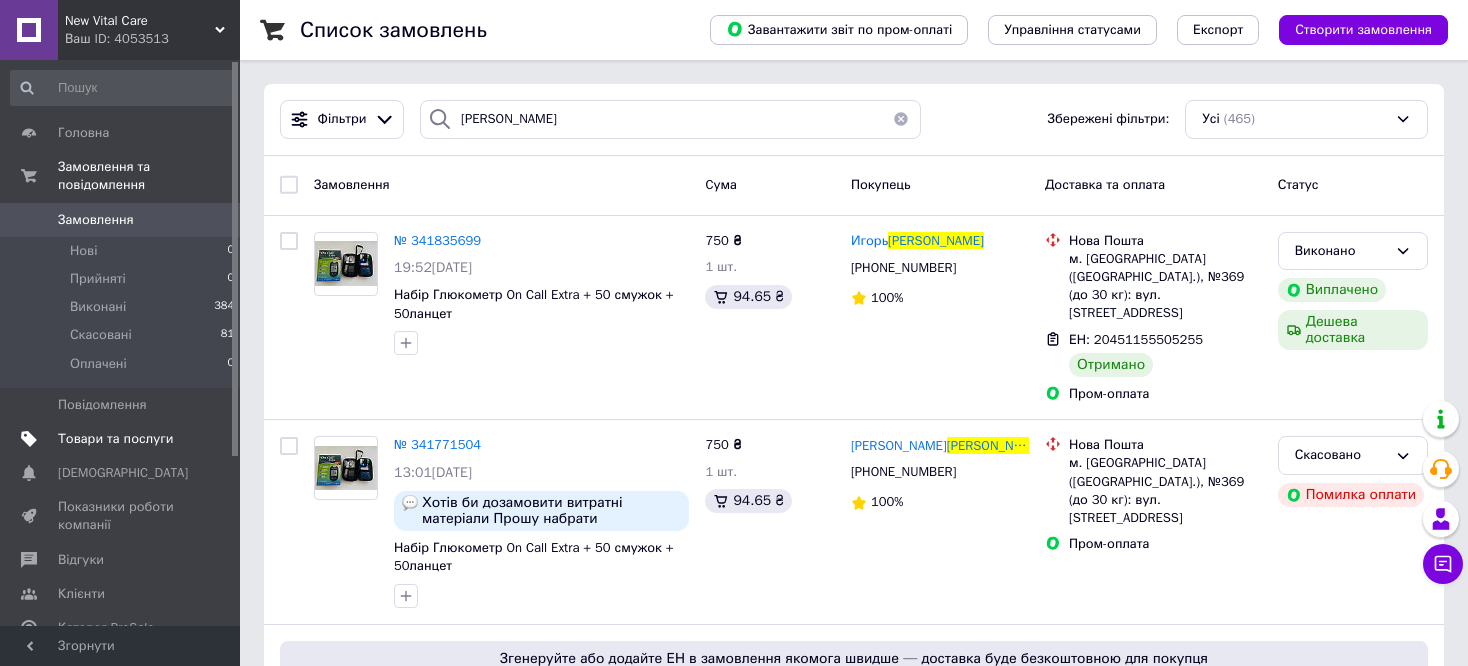 click on "Товари та послуги" at bounding box center (115, 439) 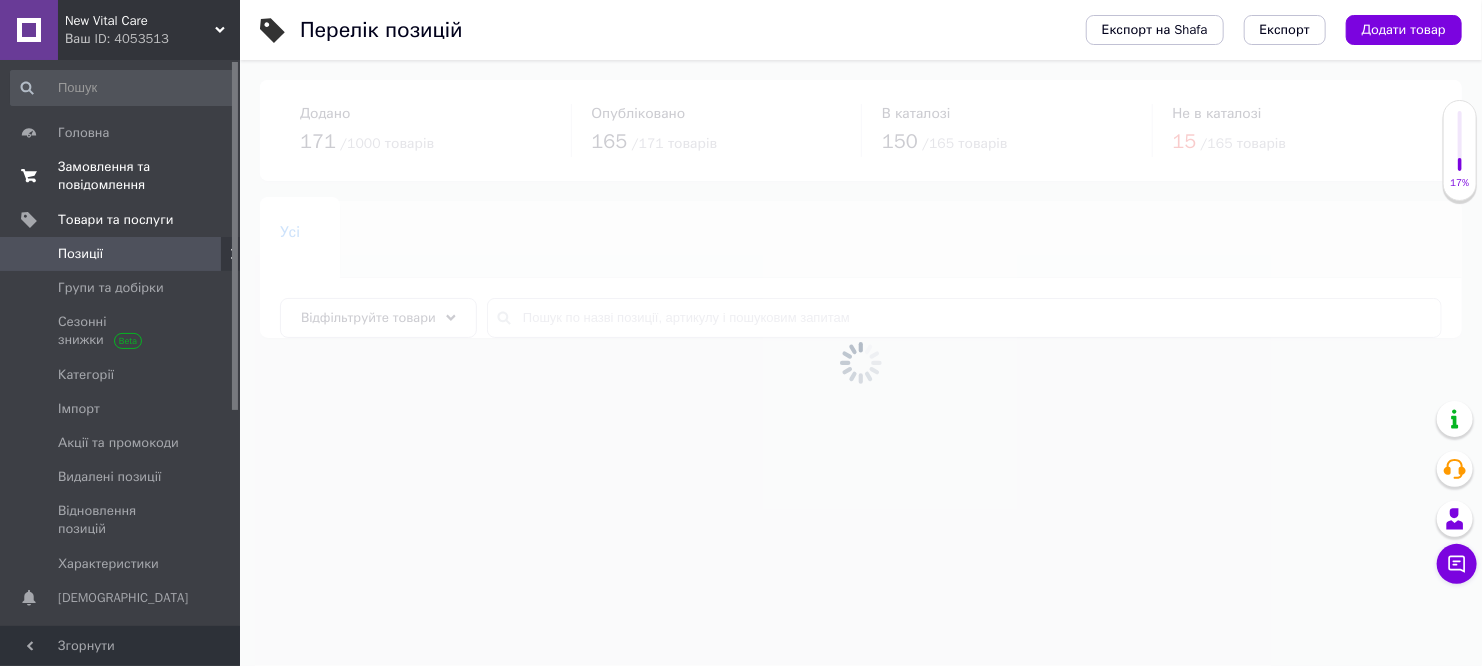 click on "Замовлення та повідомлення" at bounding box center (121, 176) 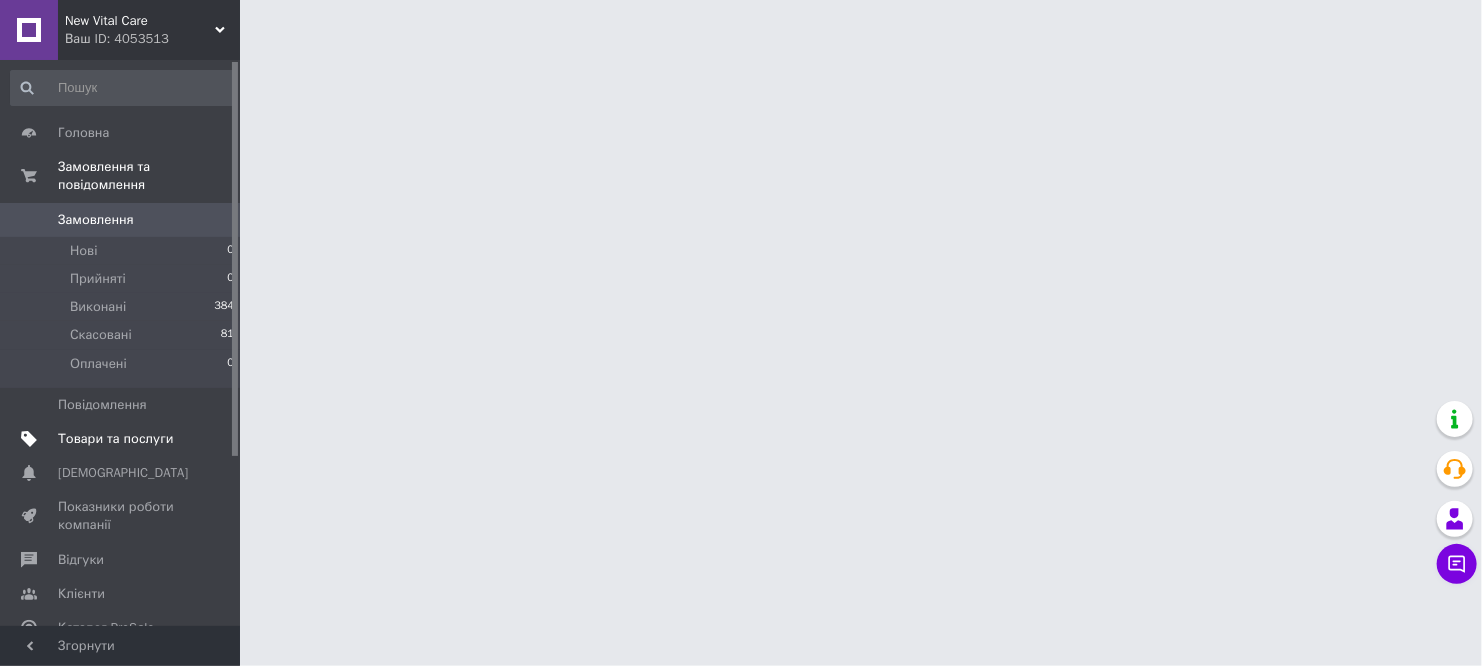 click on "Товари та послуги" at bounding box center [115, 439] 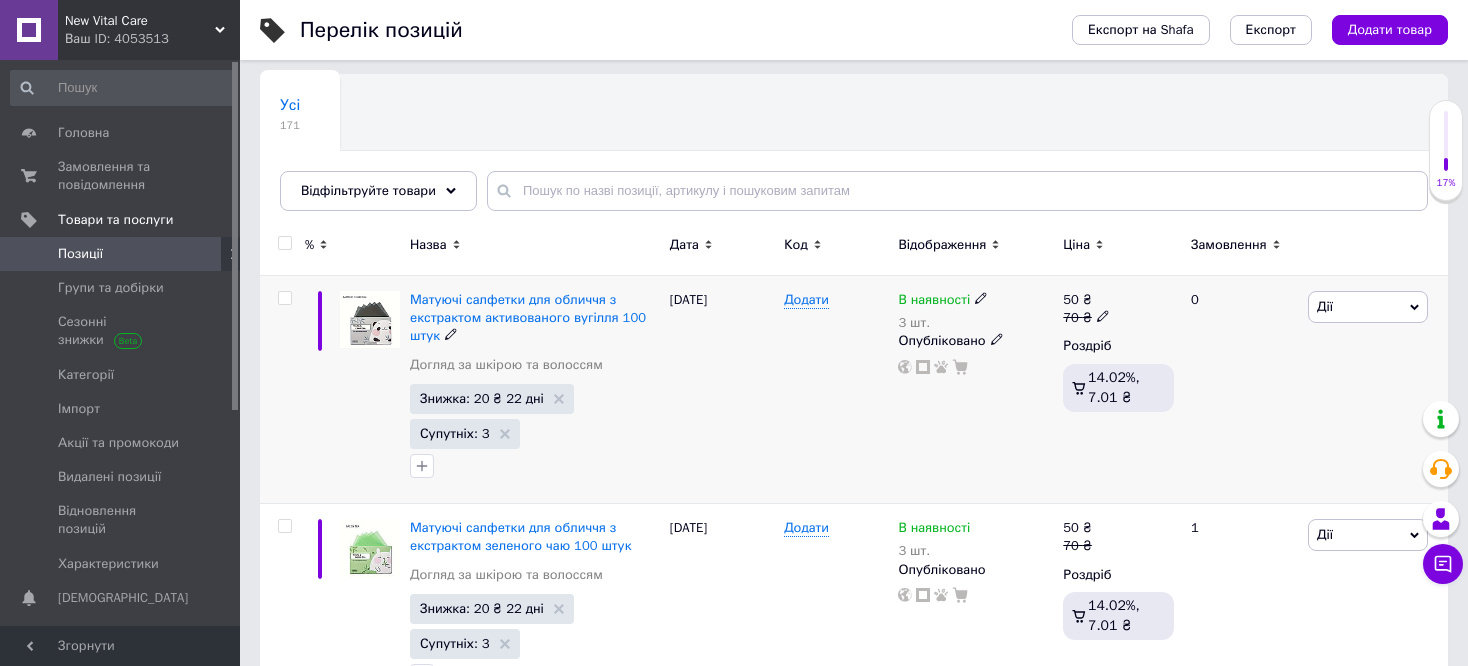scroll, scrollTop: 400, scrollLeft: 0, axis: vertical 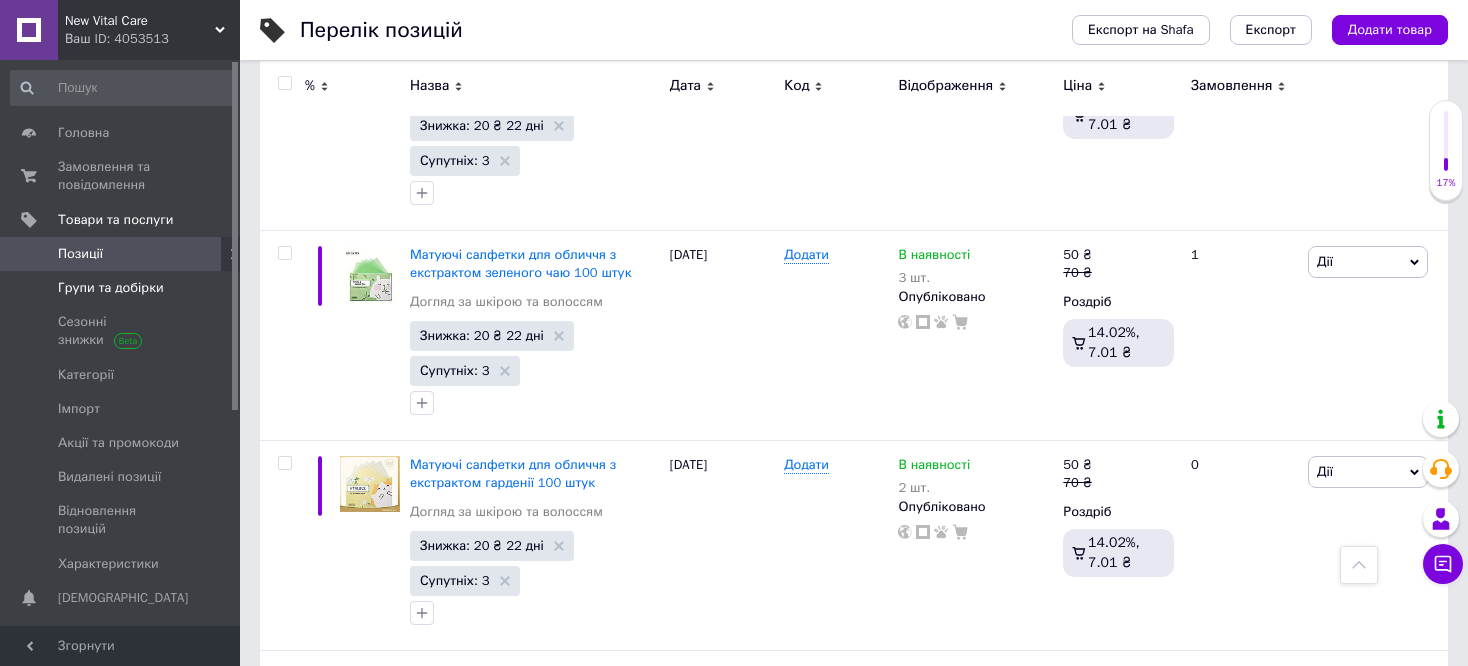 click on "Групи та добірки" at bounding box center [111, 288] 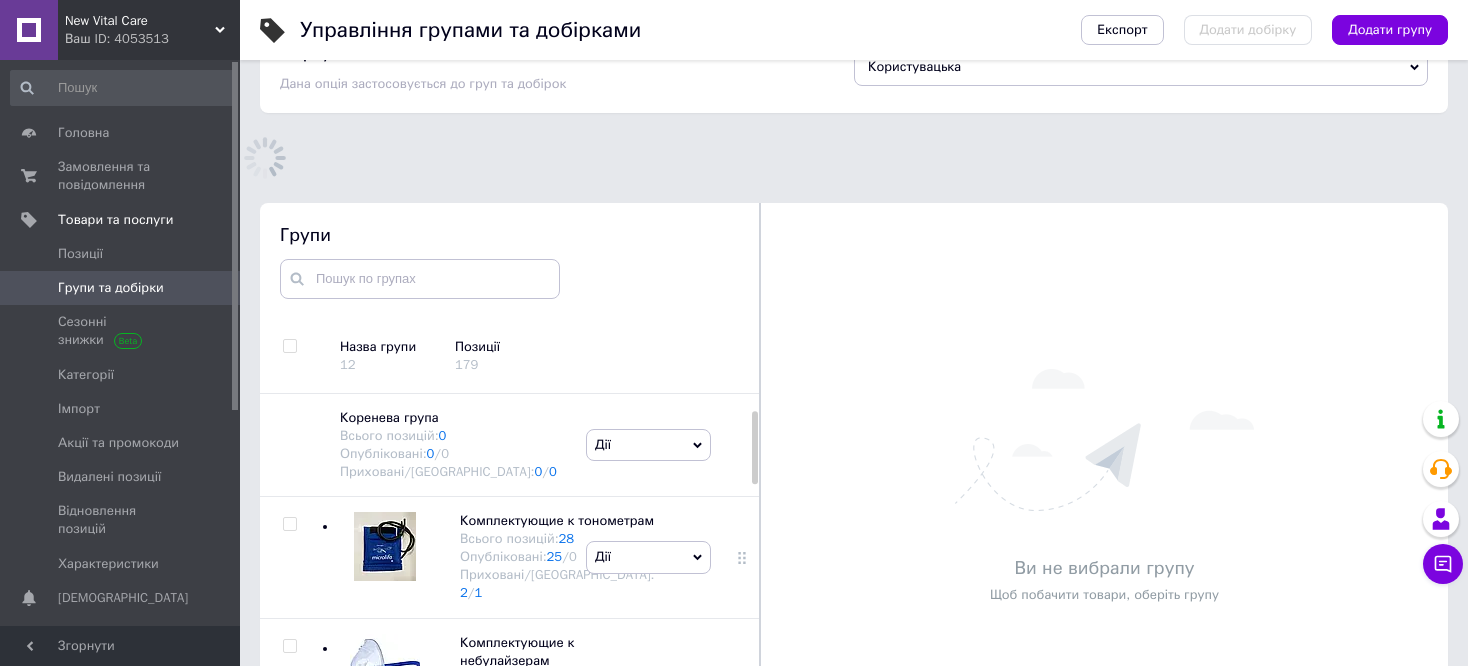 scroll, scrollTop: 176, scrollLeft: 0, axis: vertical 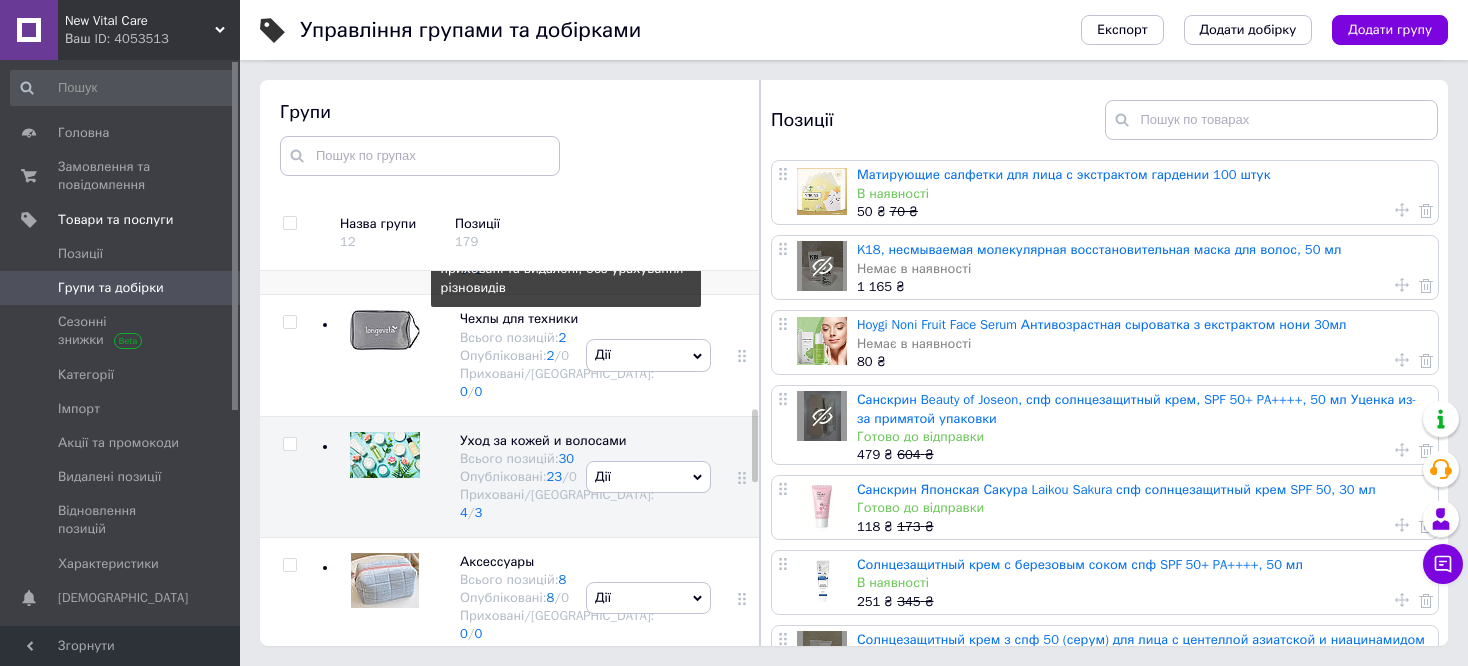 click on "21" at bounding box center (567, 215) 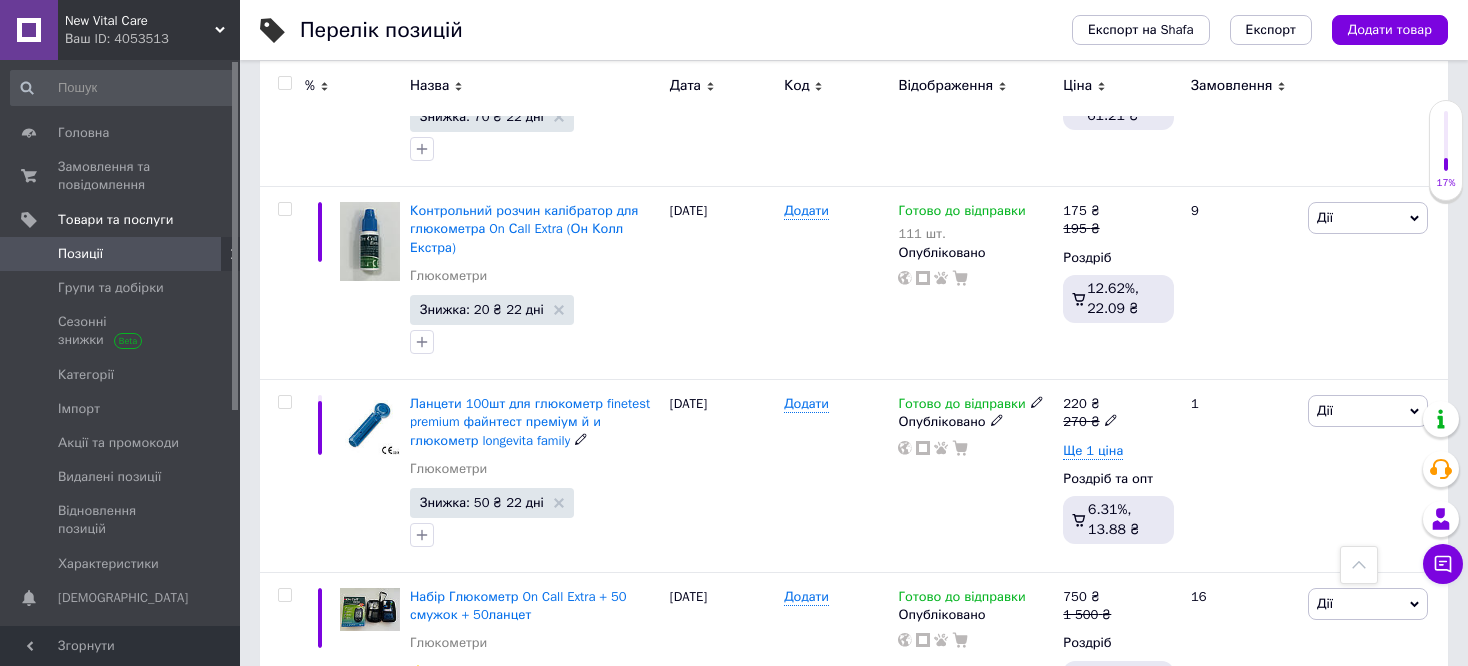 scroll, scrollTop: 1100, scrollLeft: 0, axis: vertical 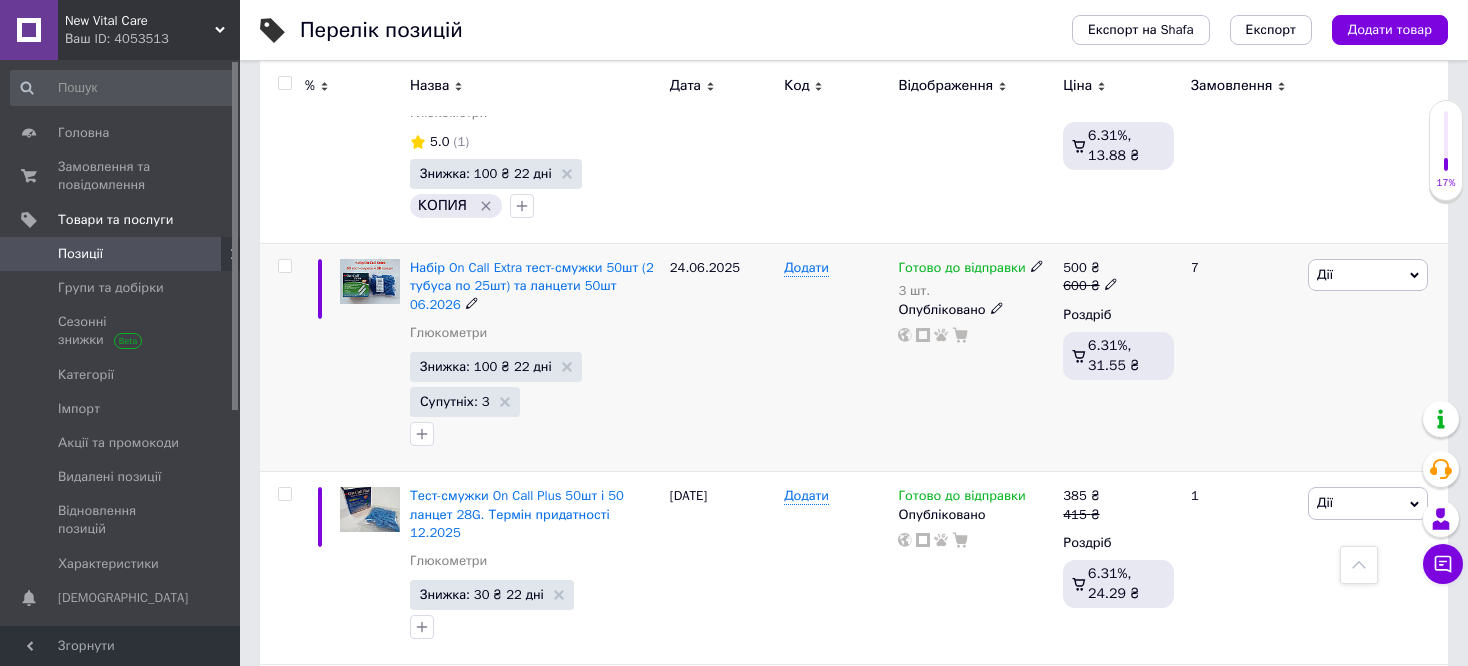 click on "Дії" at bounding box center (1368, 275) 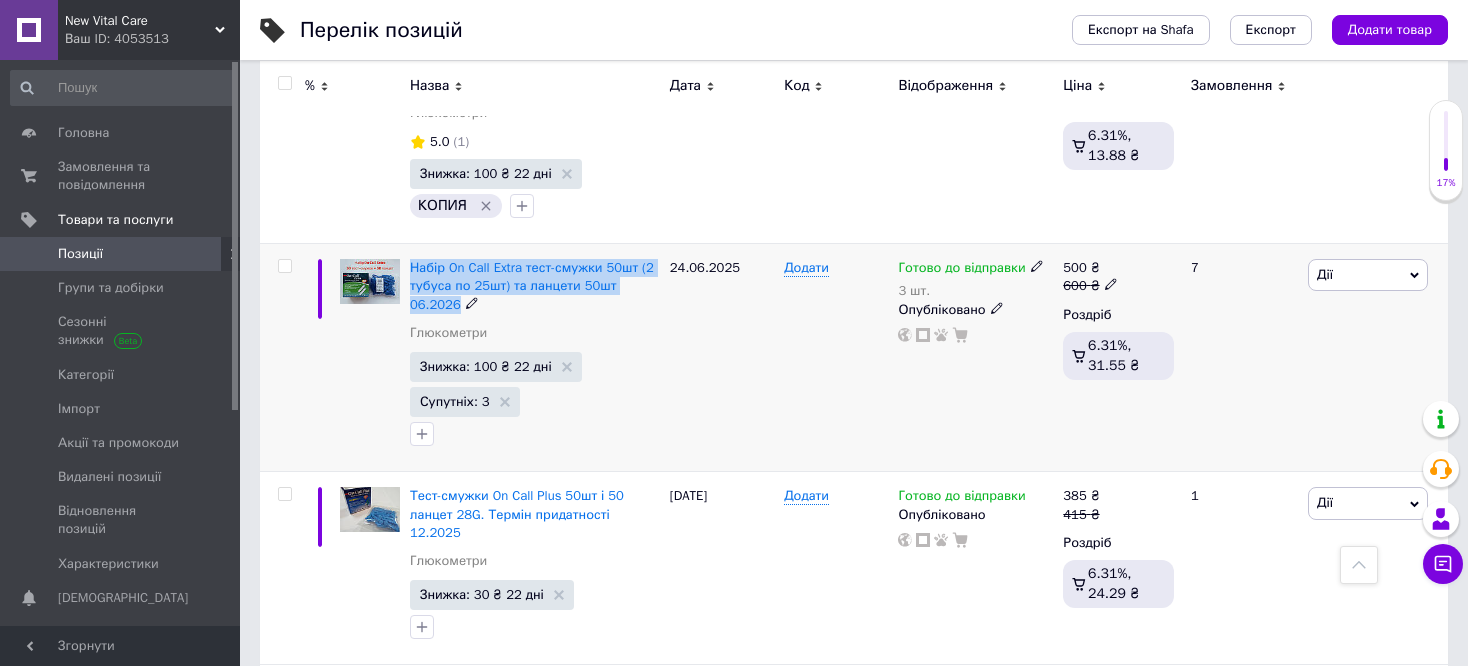 drag, startPoint x: 661, startPoint y: 285, endPoint x: 415, endPoint y: 246, distance: 249.07228 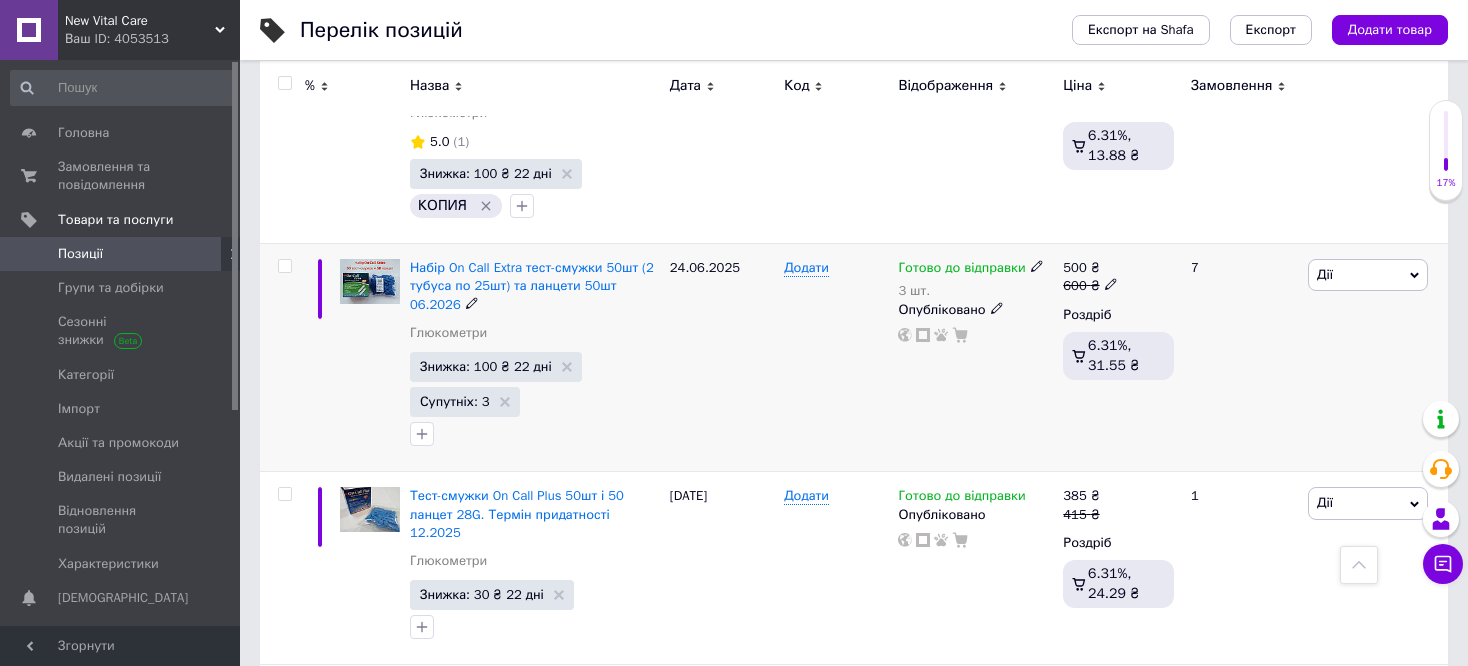 click at bounding box center [472, 302] 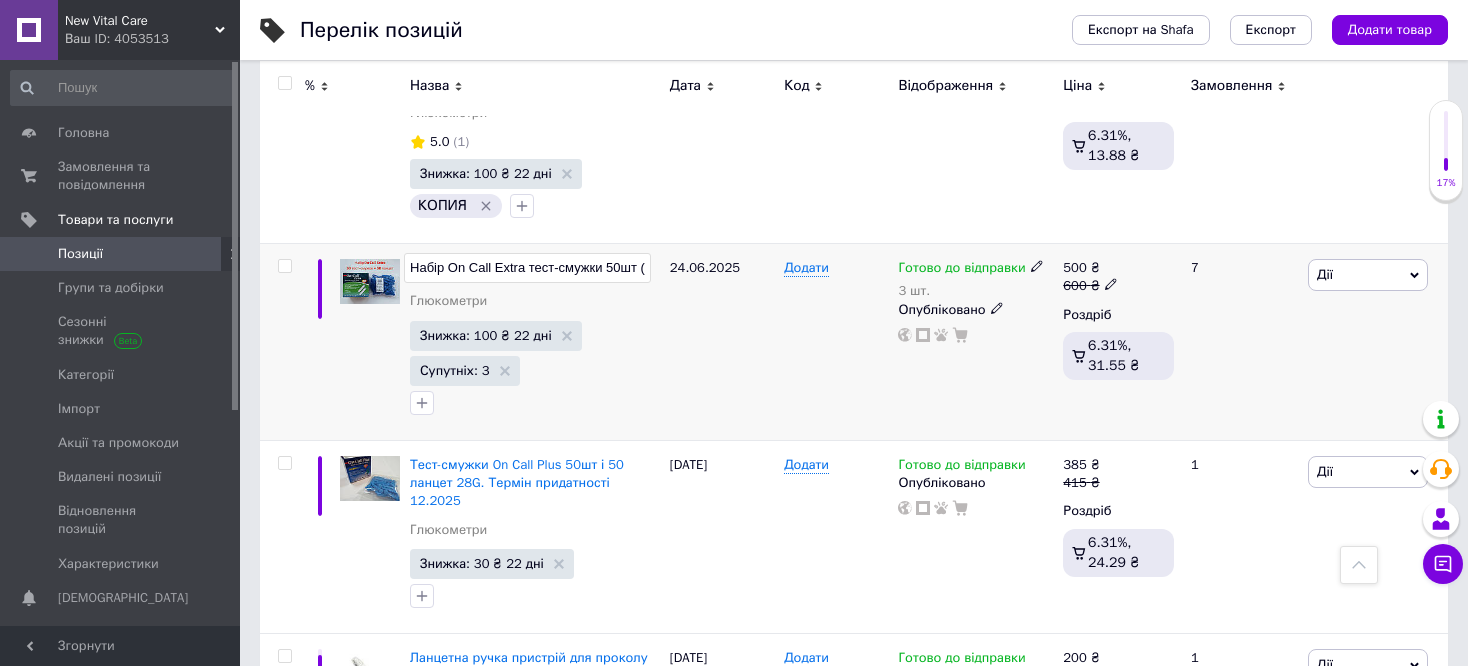 scroll, scrollTop: 0, scrollLeft: 261, axis: horizontal 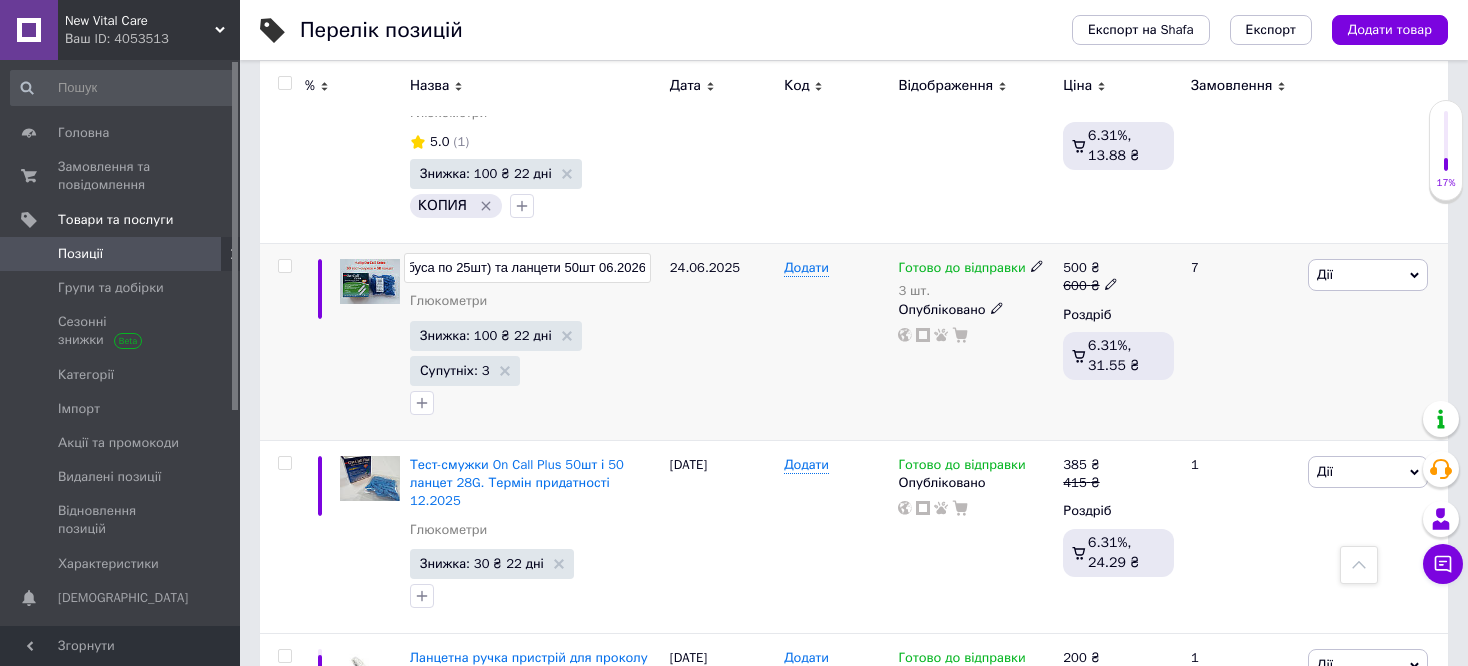 click on "24.06.2025" at bounding box center (722, 342) 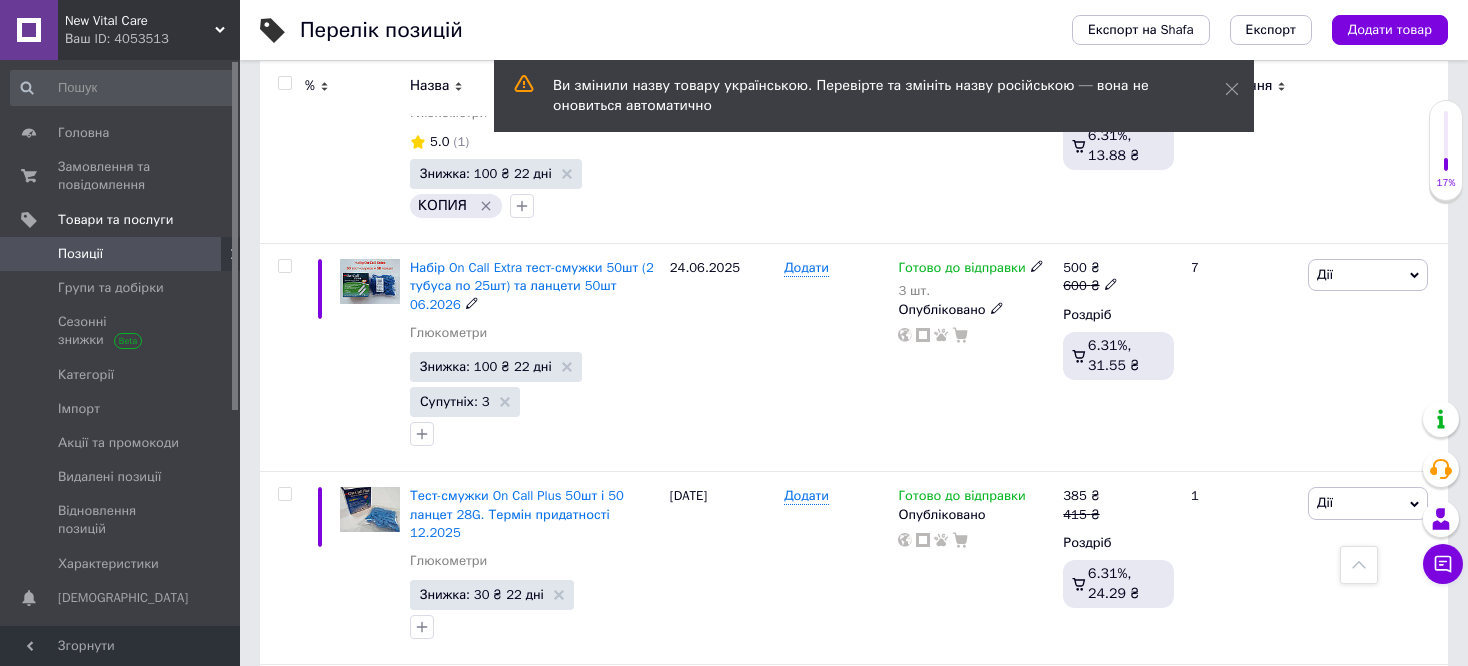 click at bounding box center [535, 434] 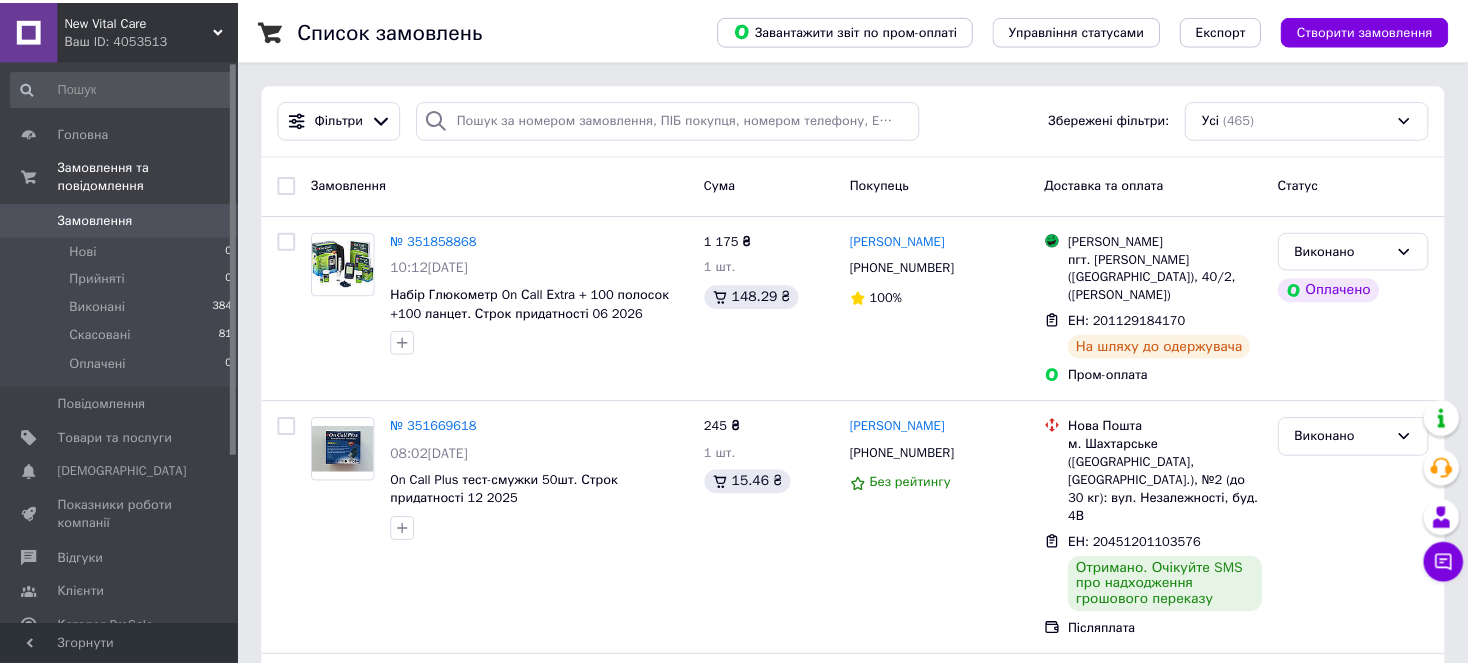 scroll, scrollTop: 0, scrollLeft: 0, axis: both 